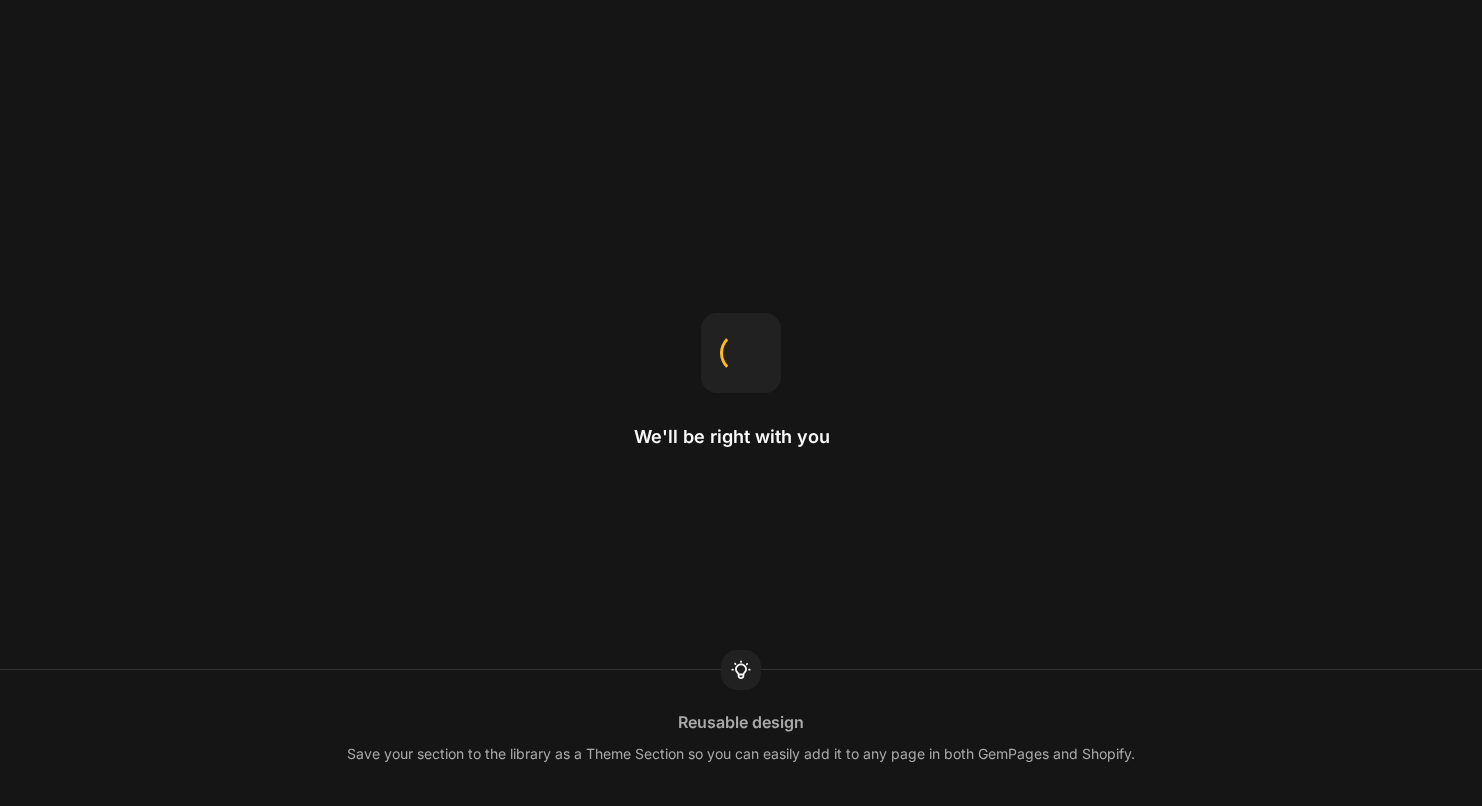 scroll, scrollTop: 0, scrollLeft: 0, axis: both 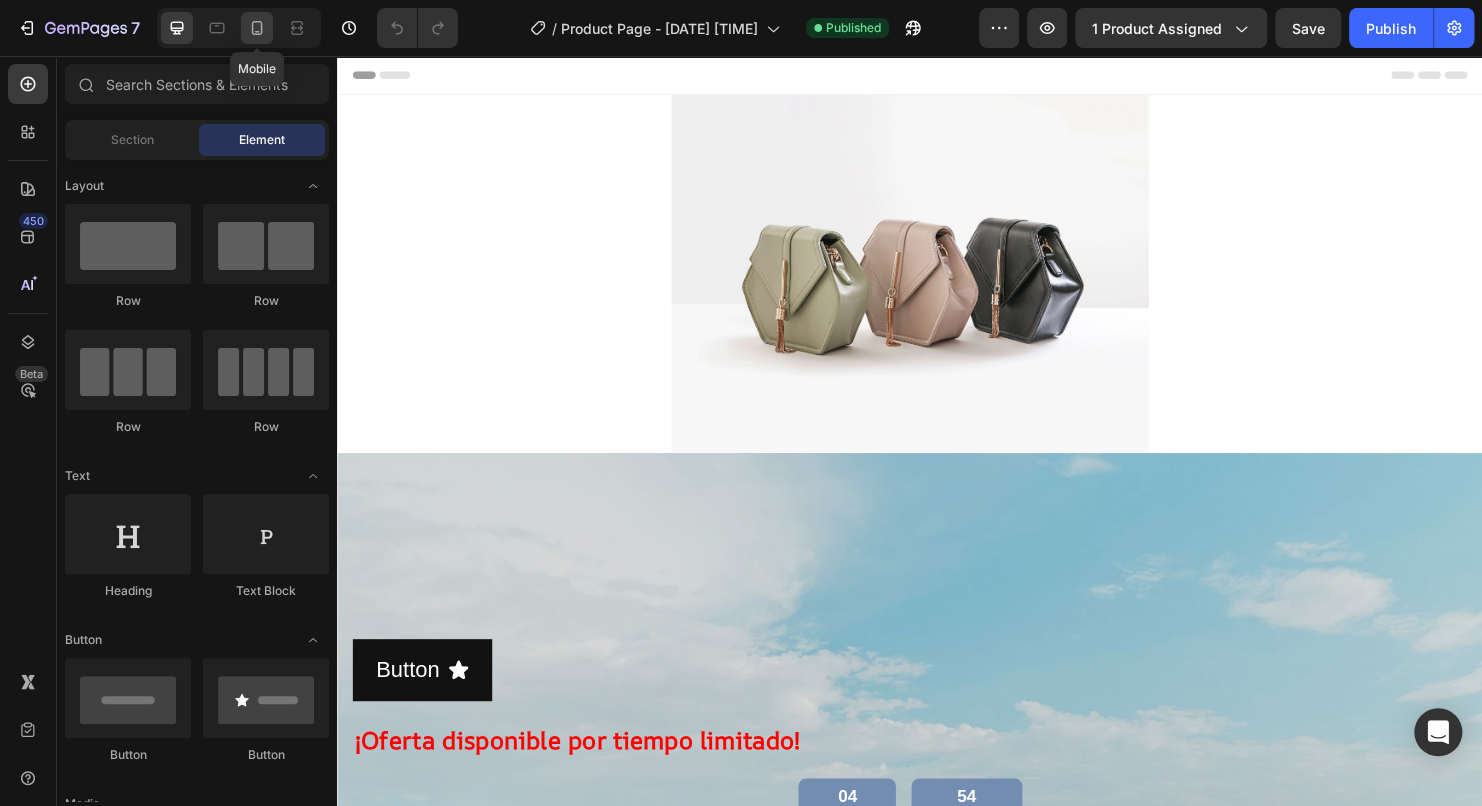 click 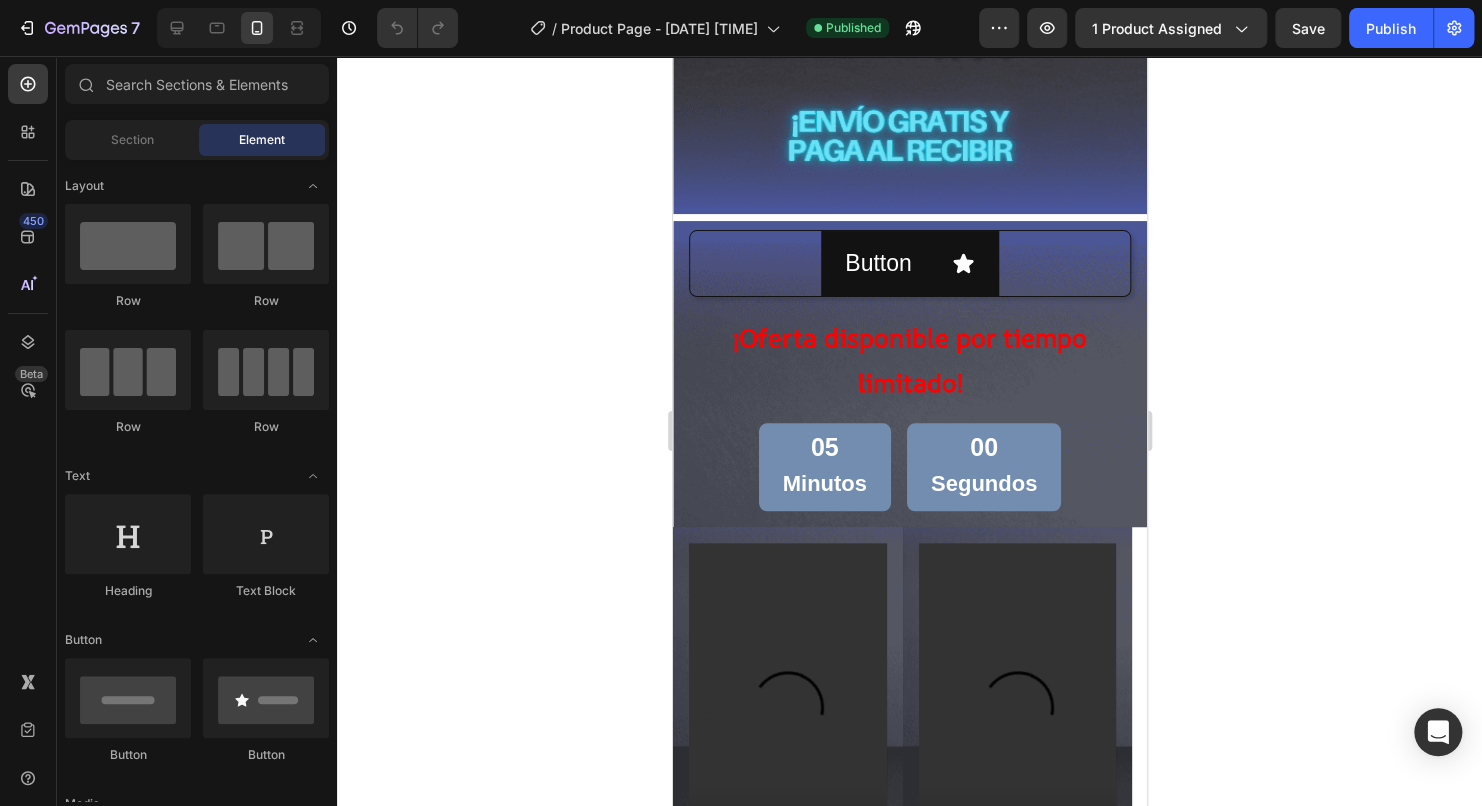 scroll, scrollTop: 800, scrollLeft: 0, axis: vertical 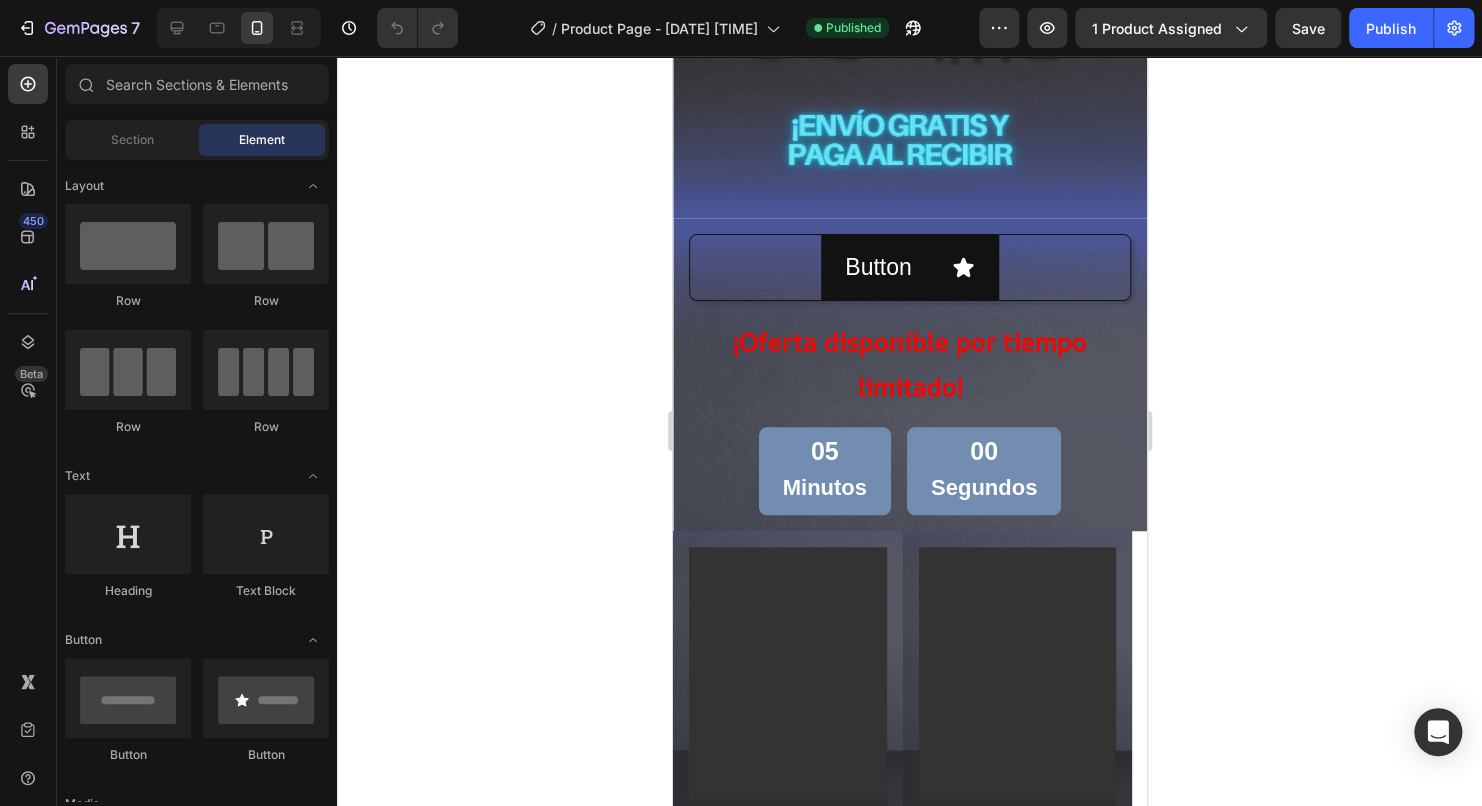 click on "[TIME] [TIME]" at bounding box center (909, 471) 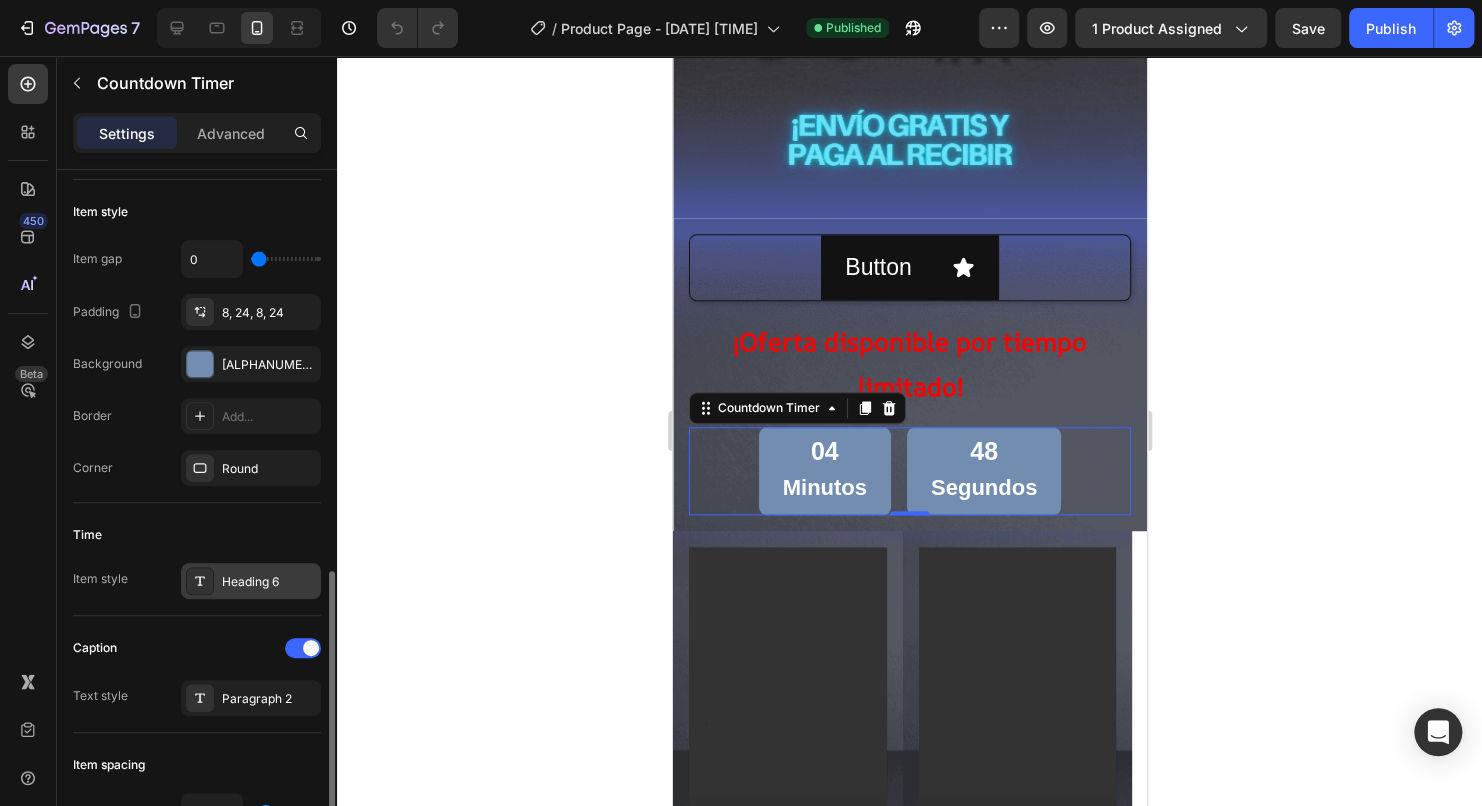 scroll, scrollTop: 500, scrollLeft: 0, axis: vertical 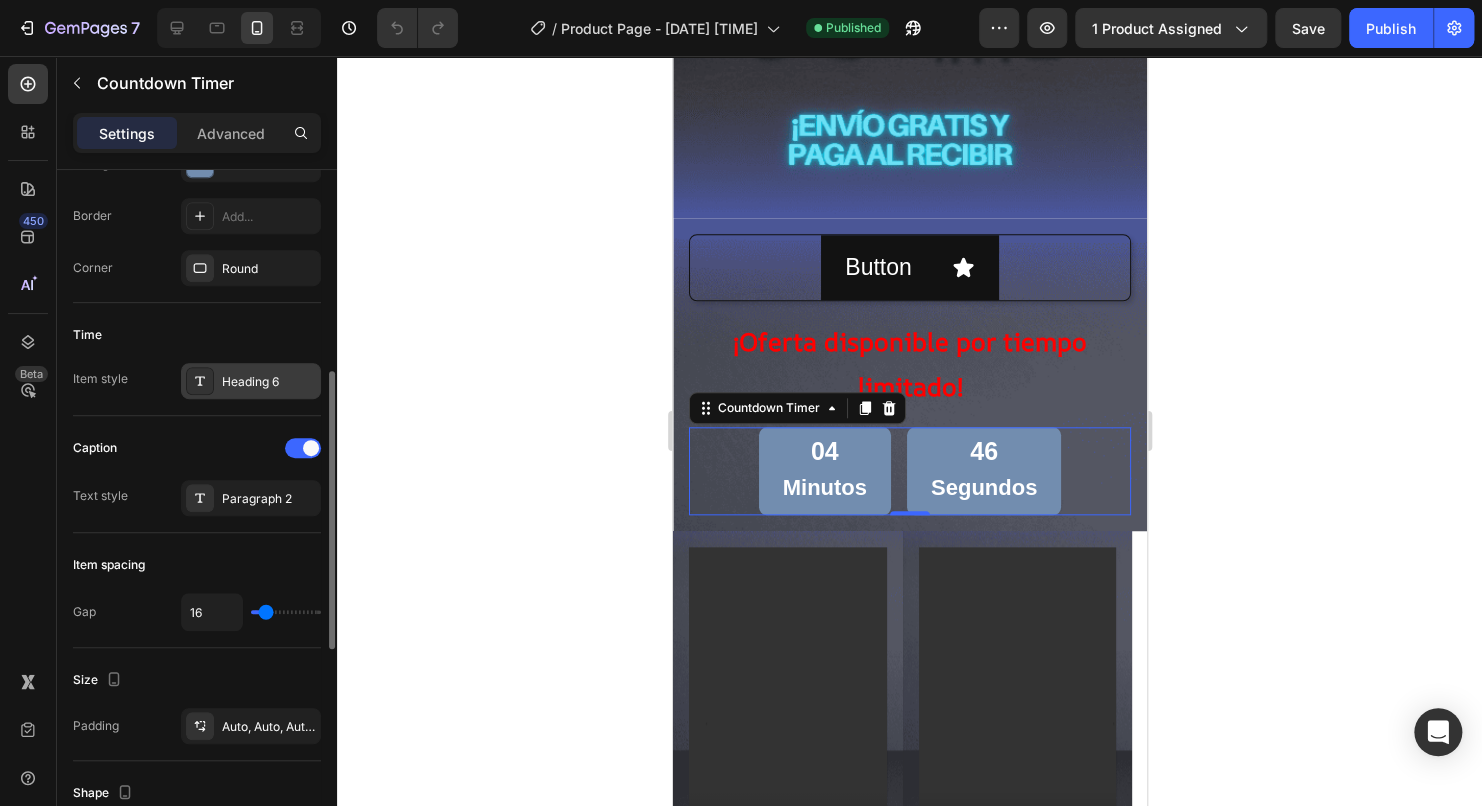 click on "Heading 6" at bounding box center (269, 382) 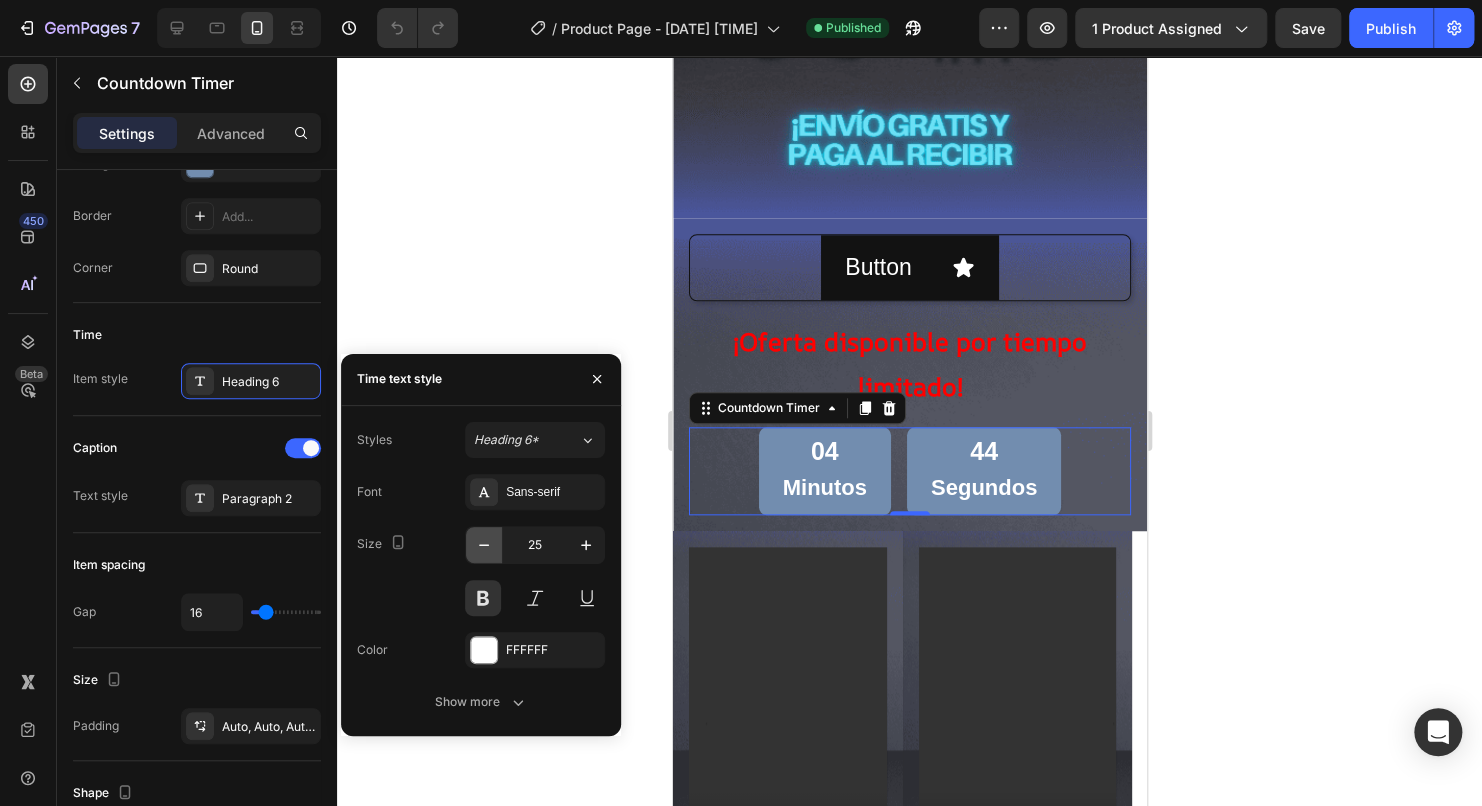 click 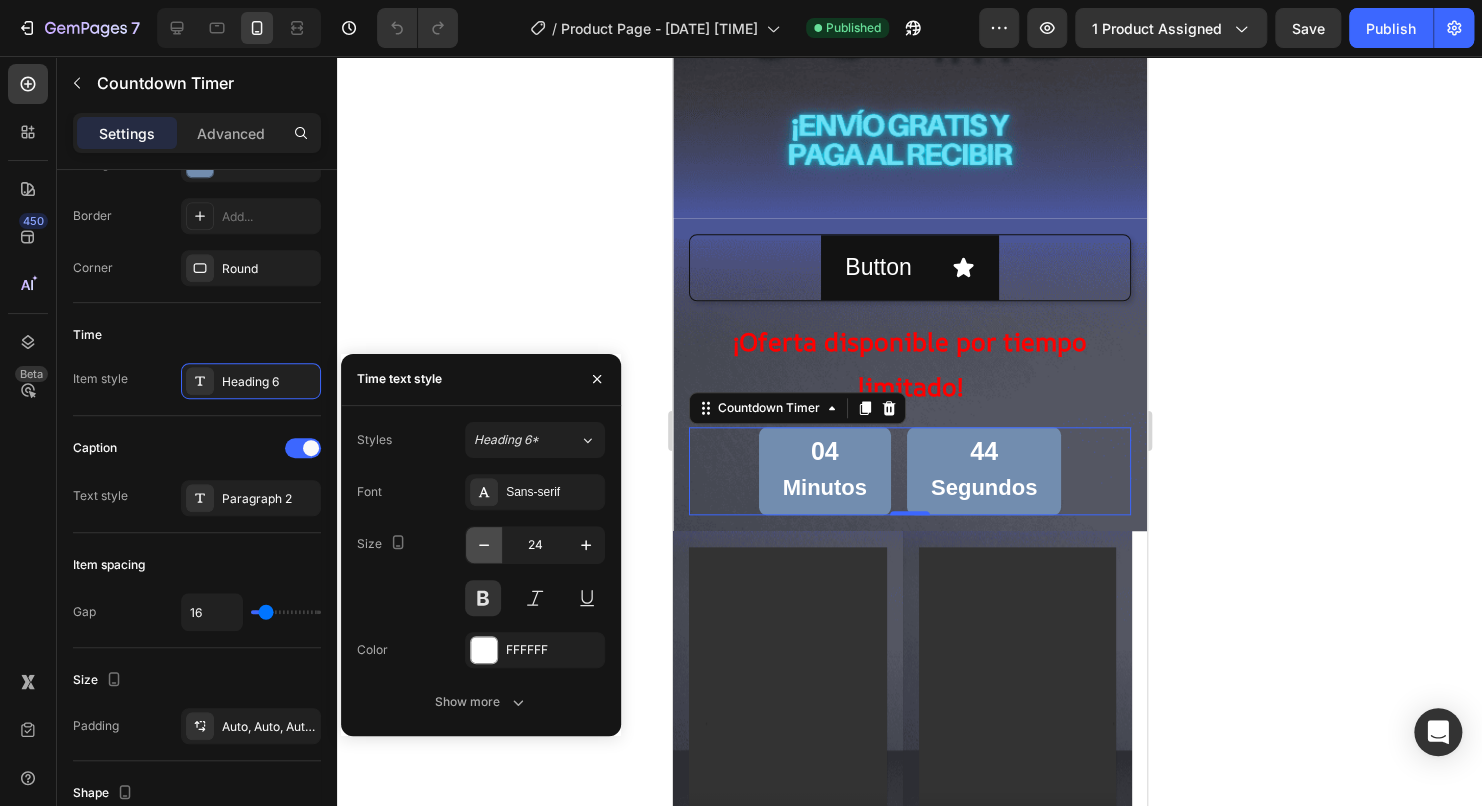 click 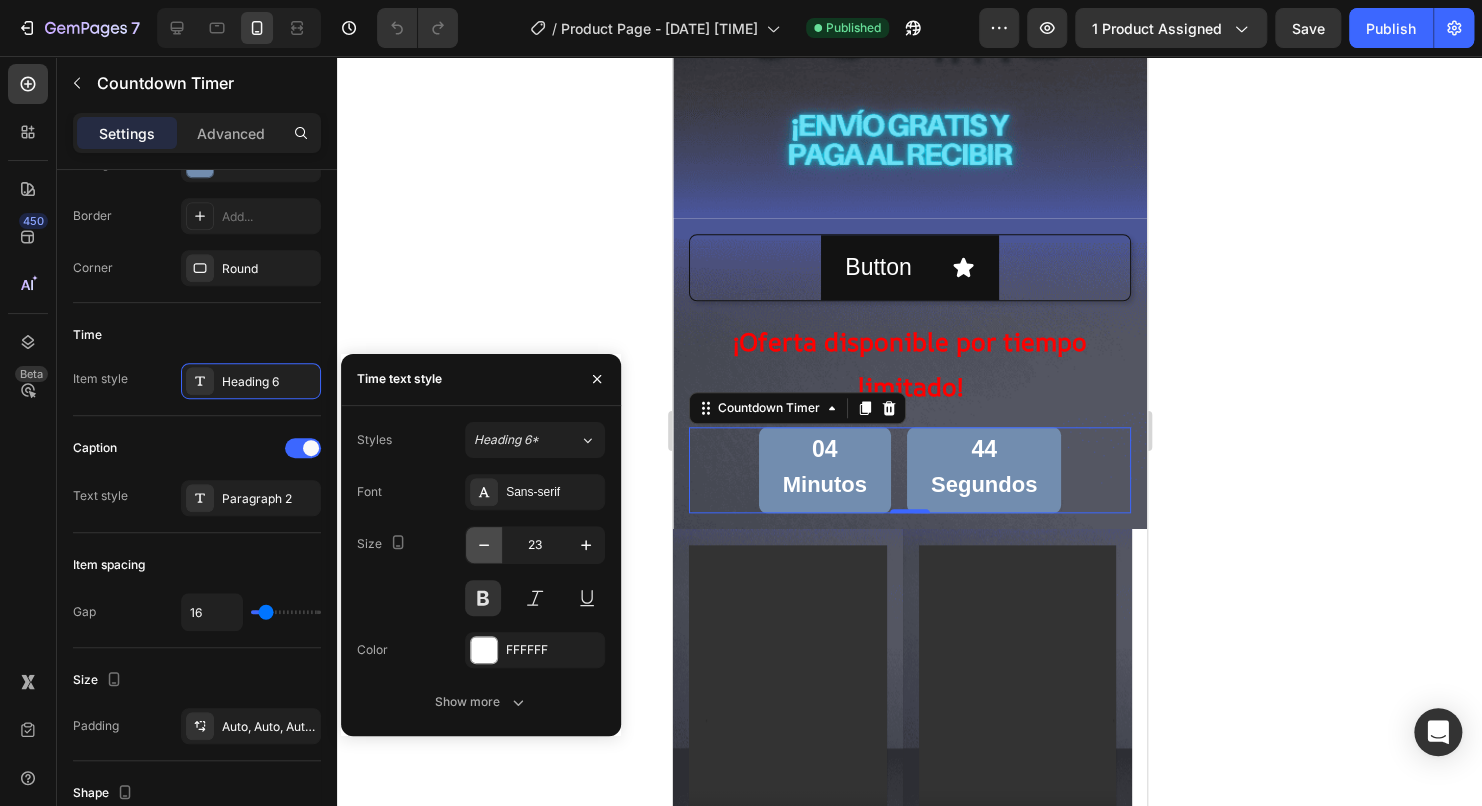 click 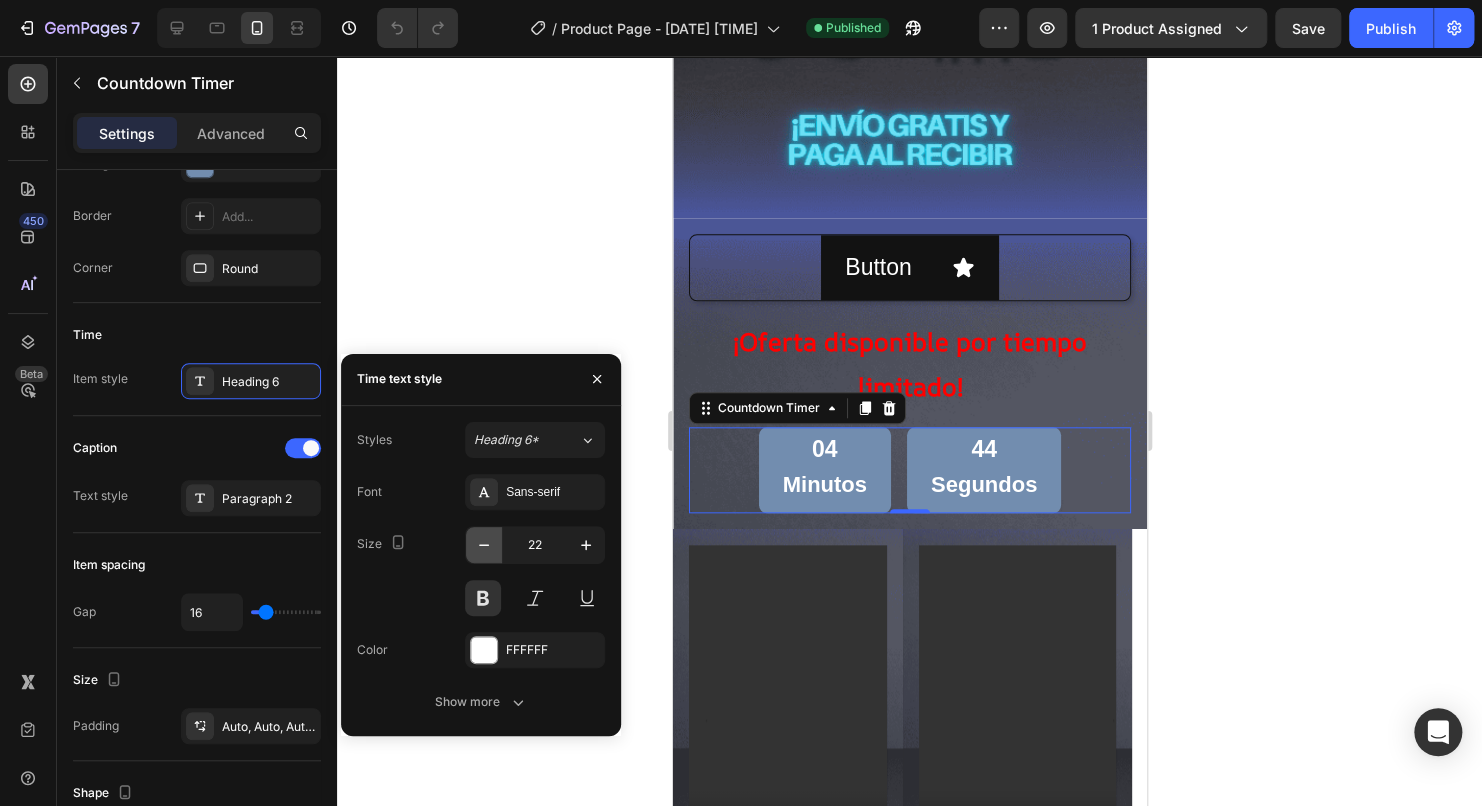 click 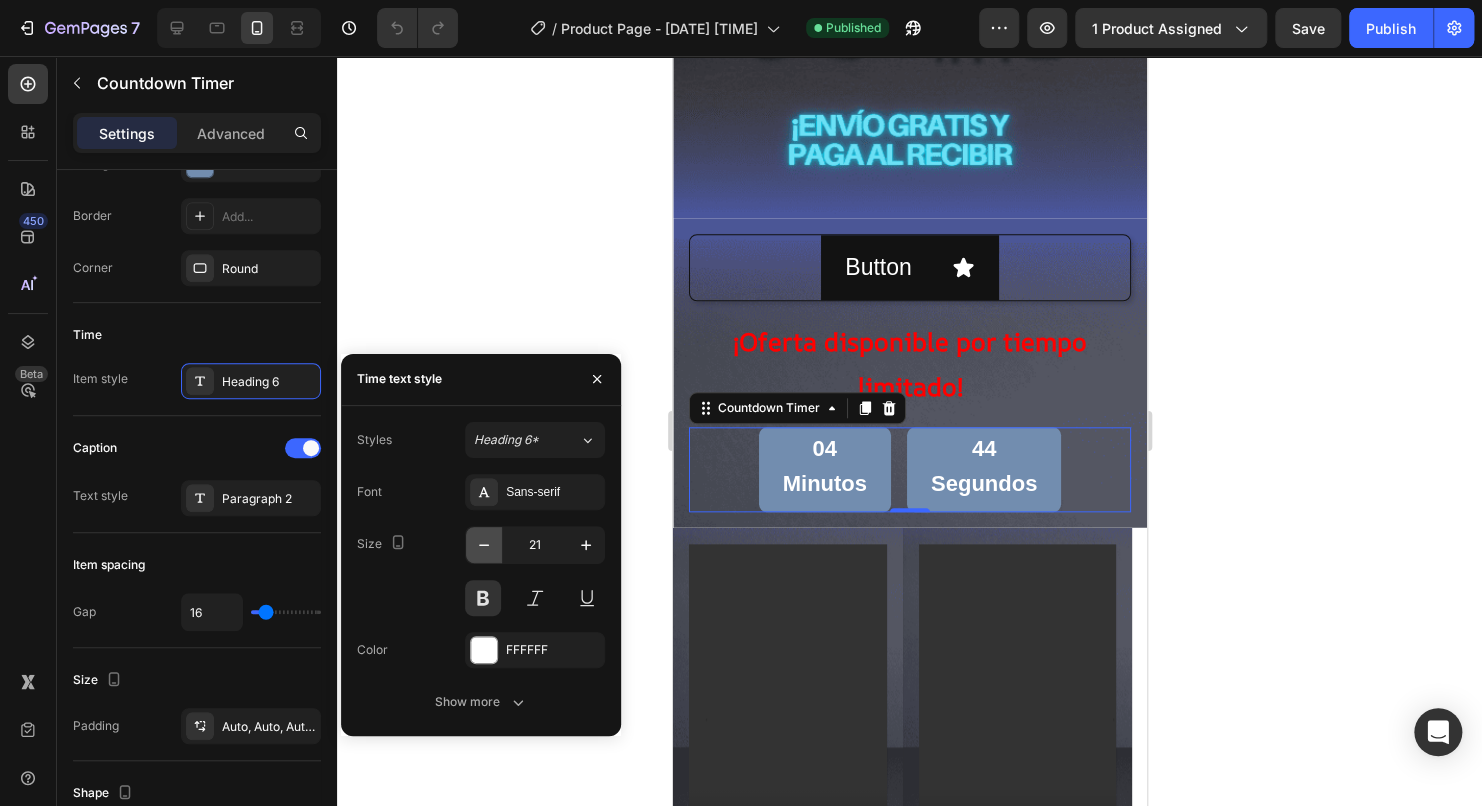 click 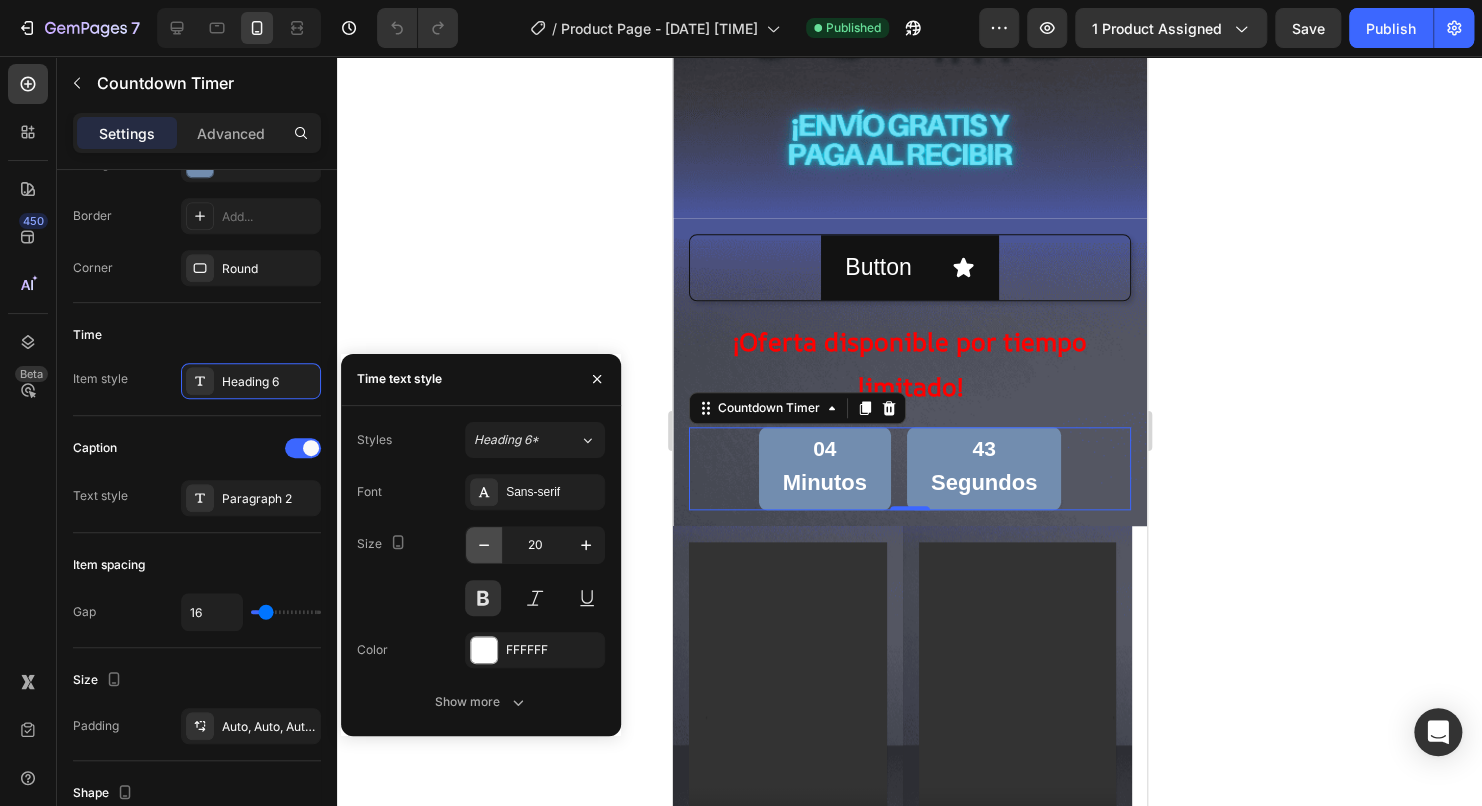 click 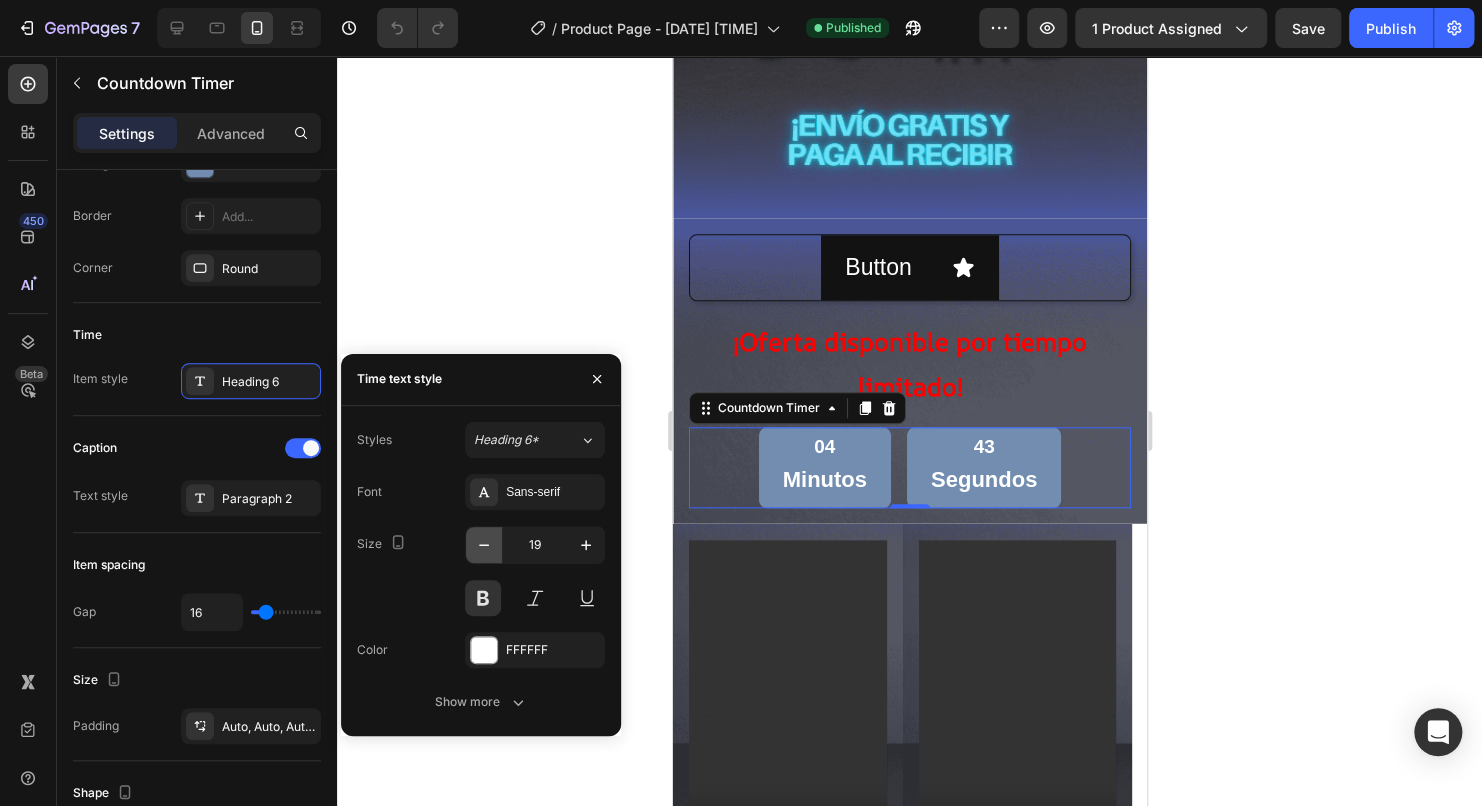 click 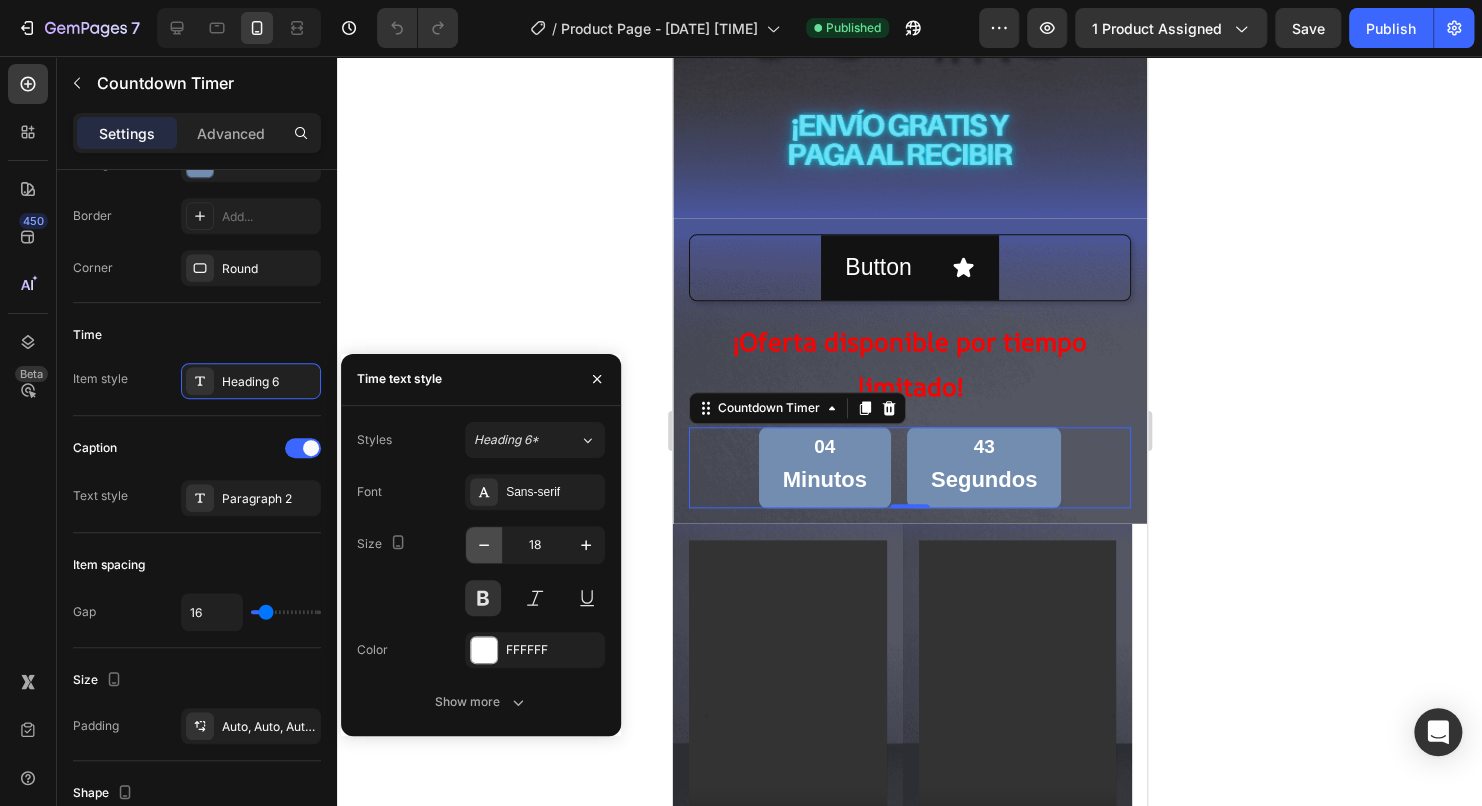click 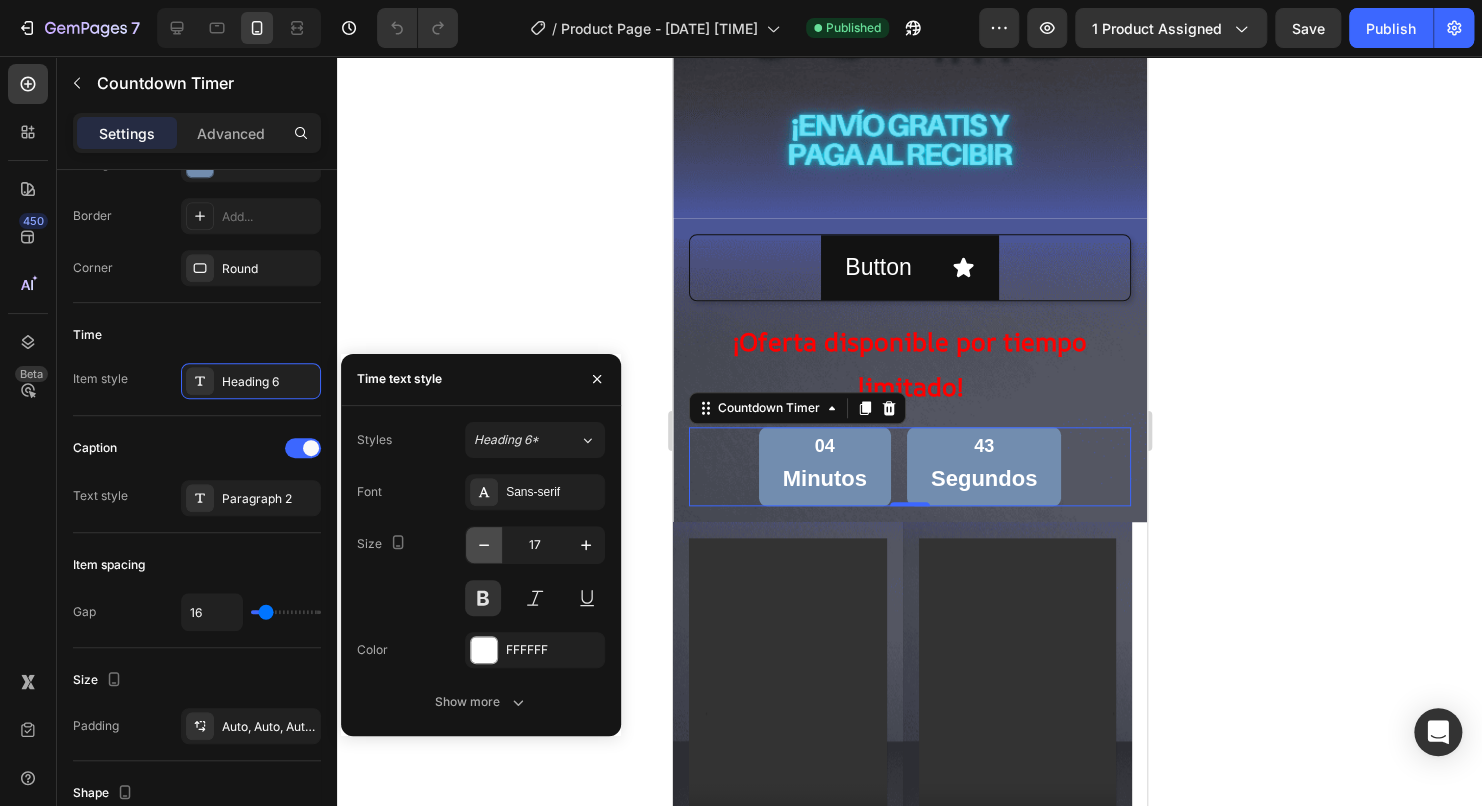 click 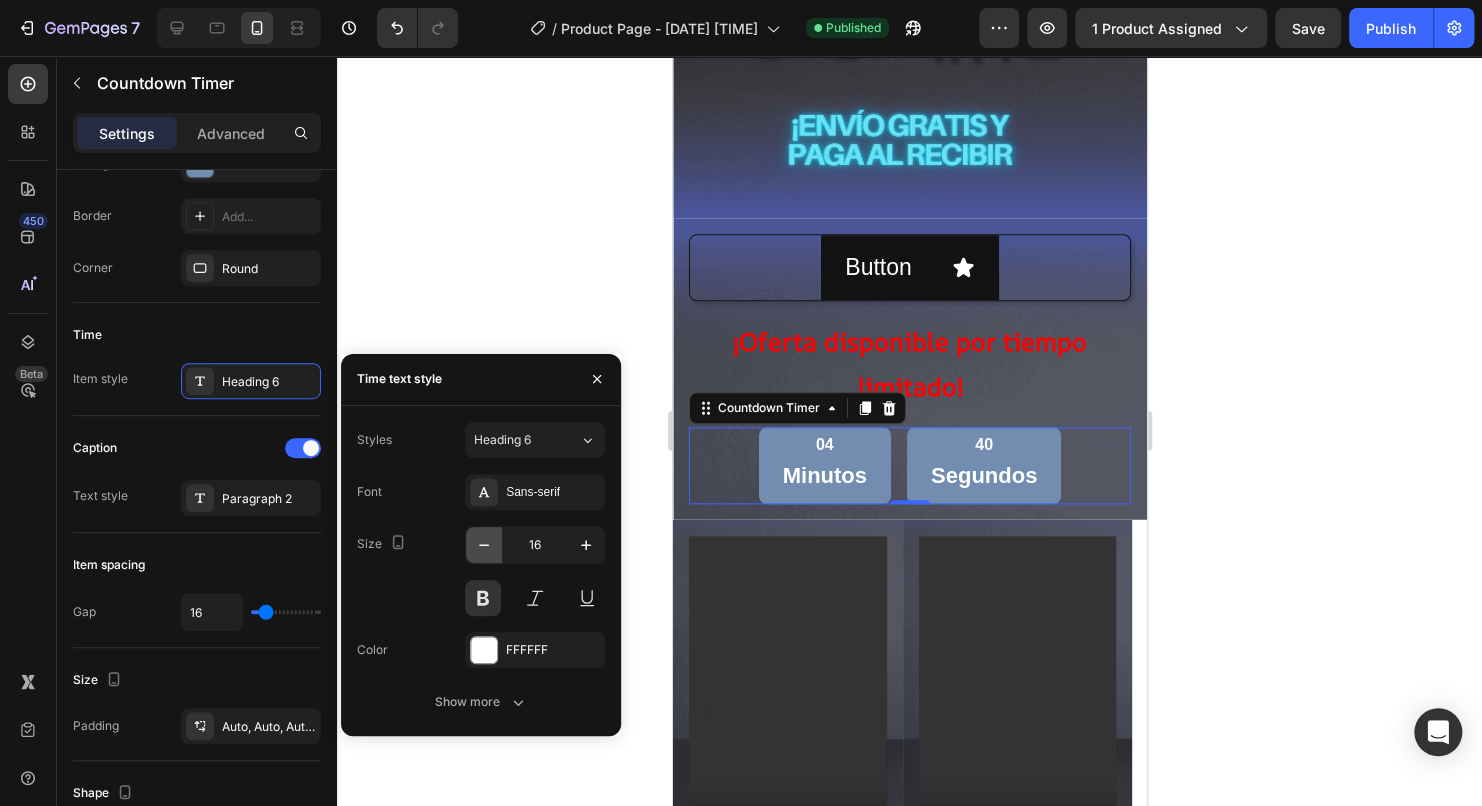 click 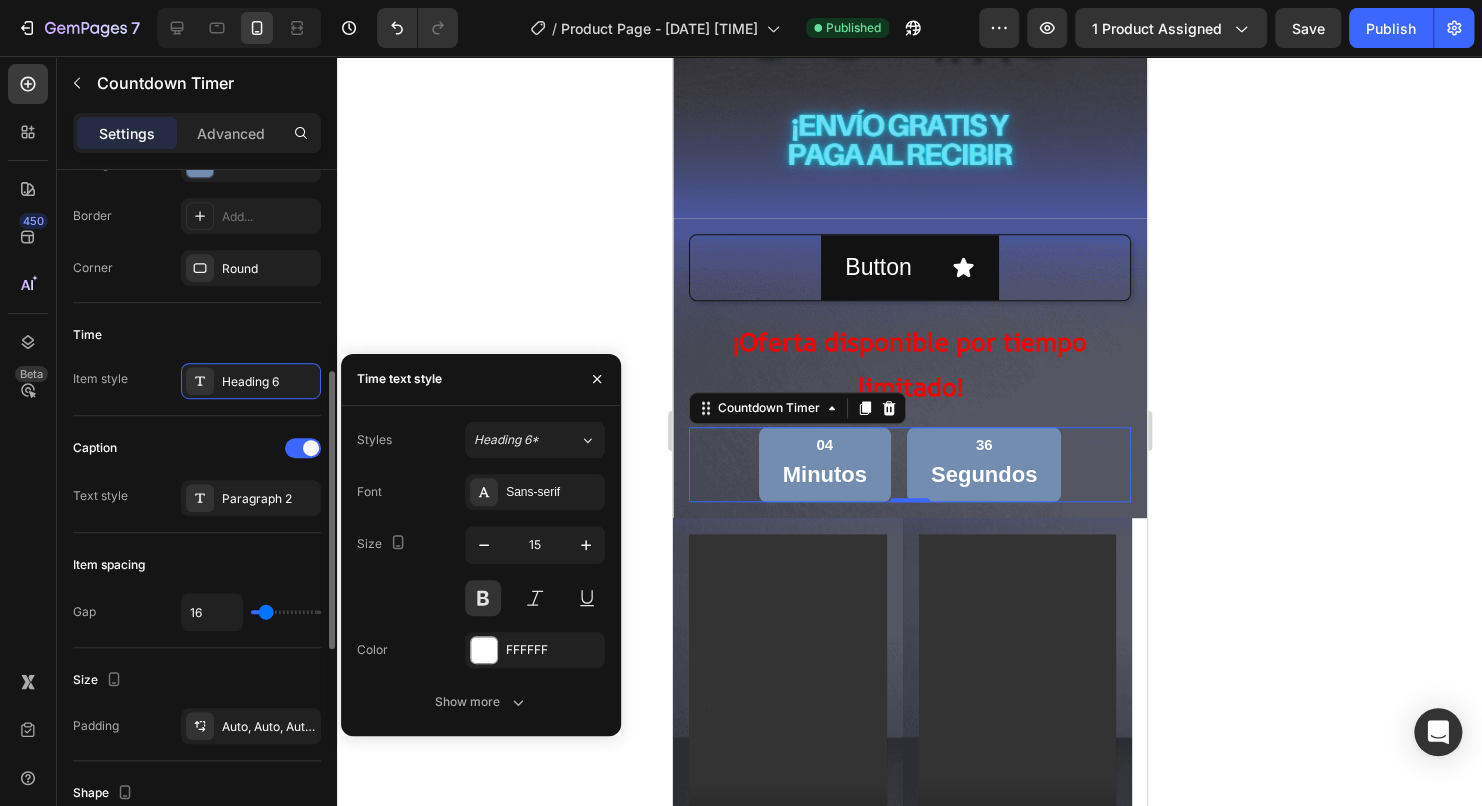 click on "Caption Text style Paragraph 2" 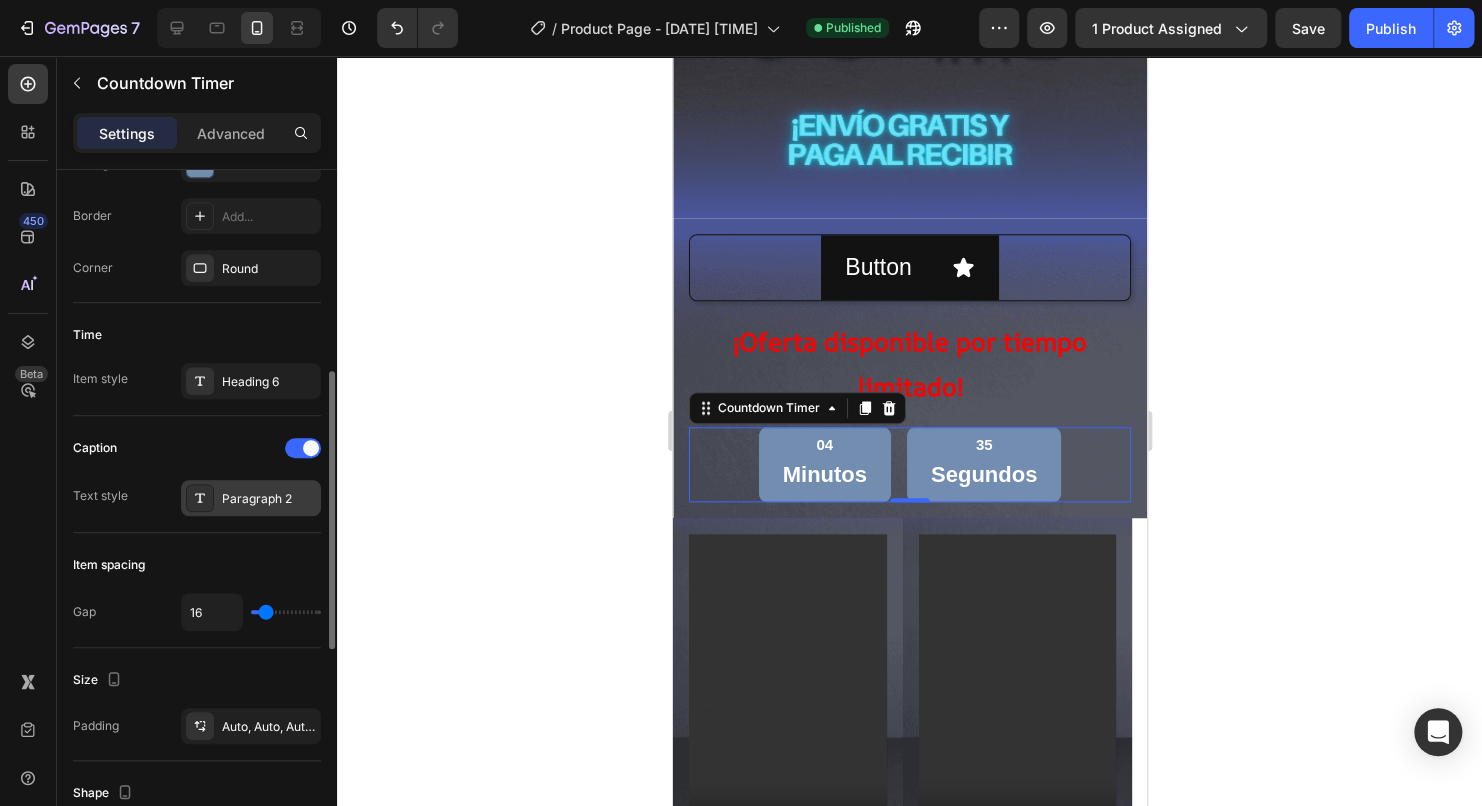 click on "Paragraph 2" at bounding box center [251, 498] 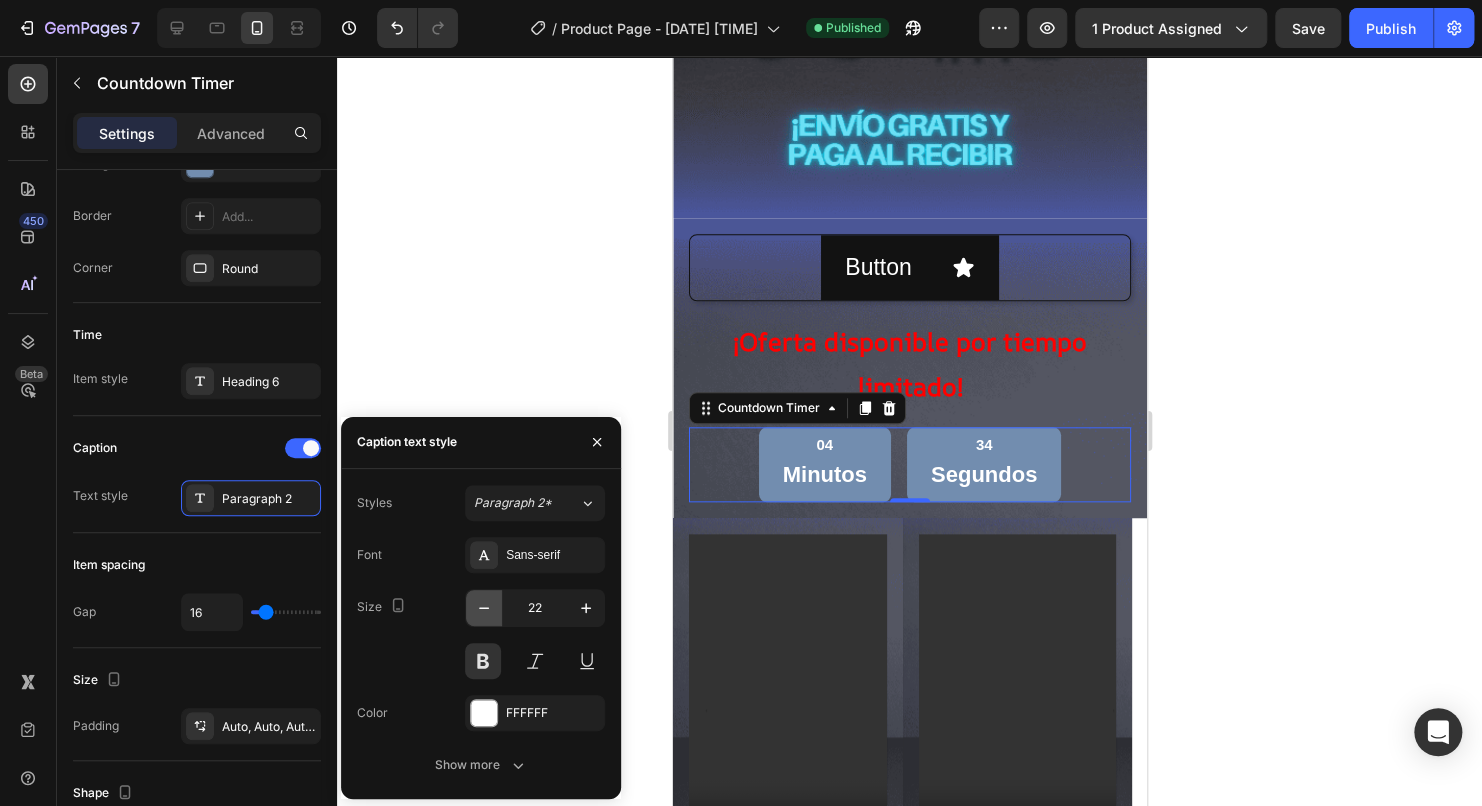 click 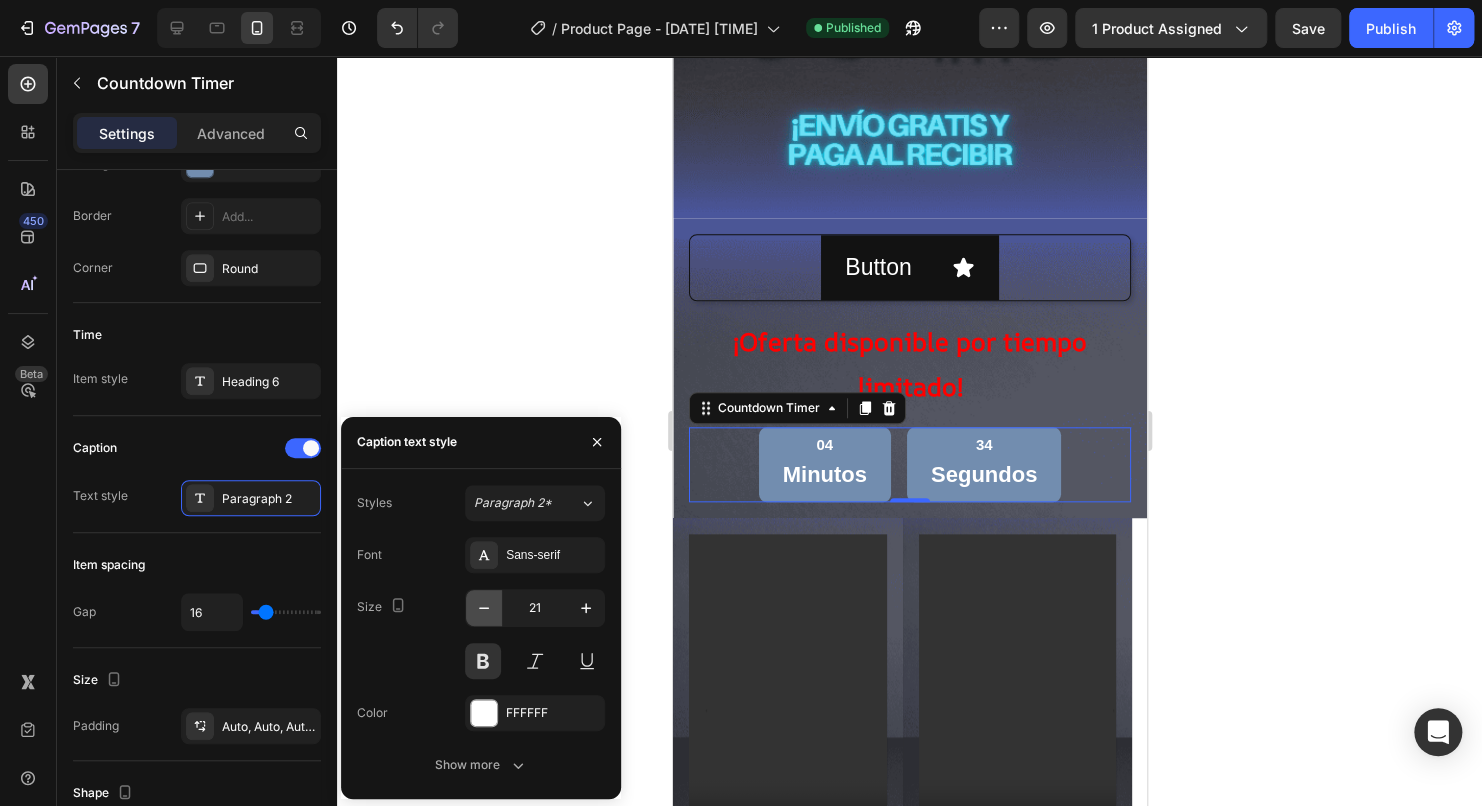 click 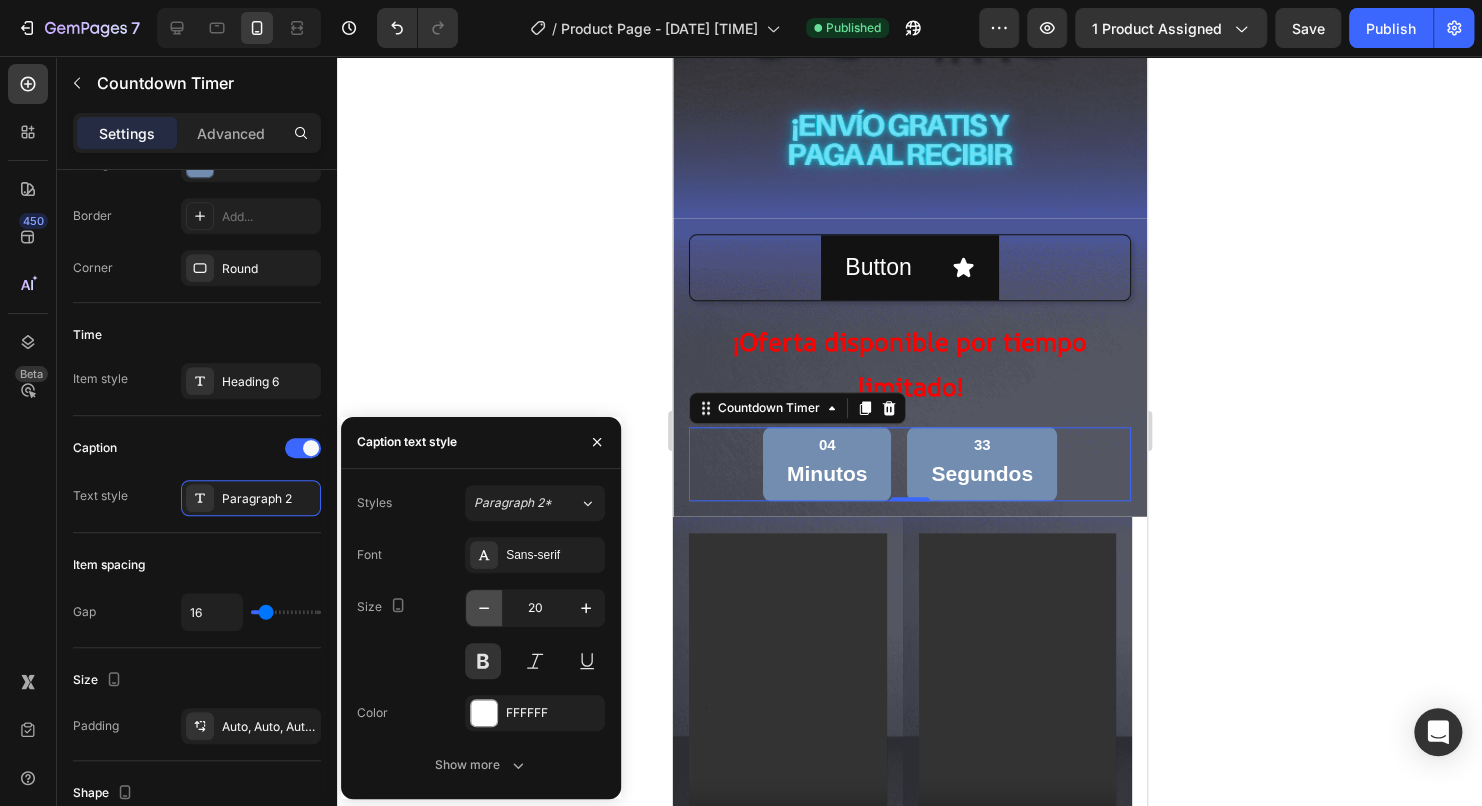 click 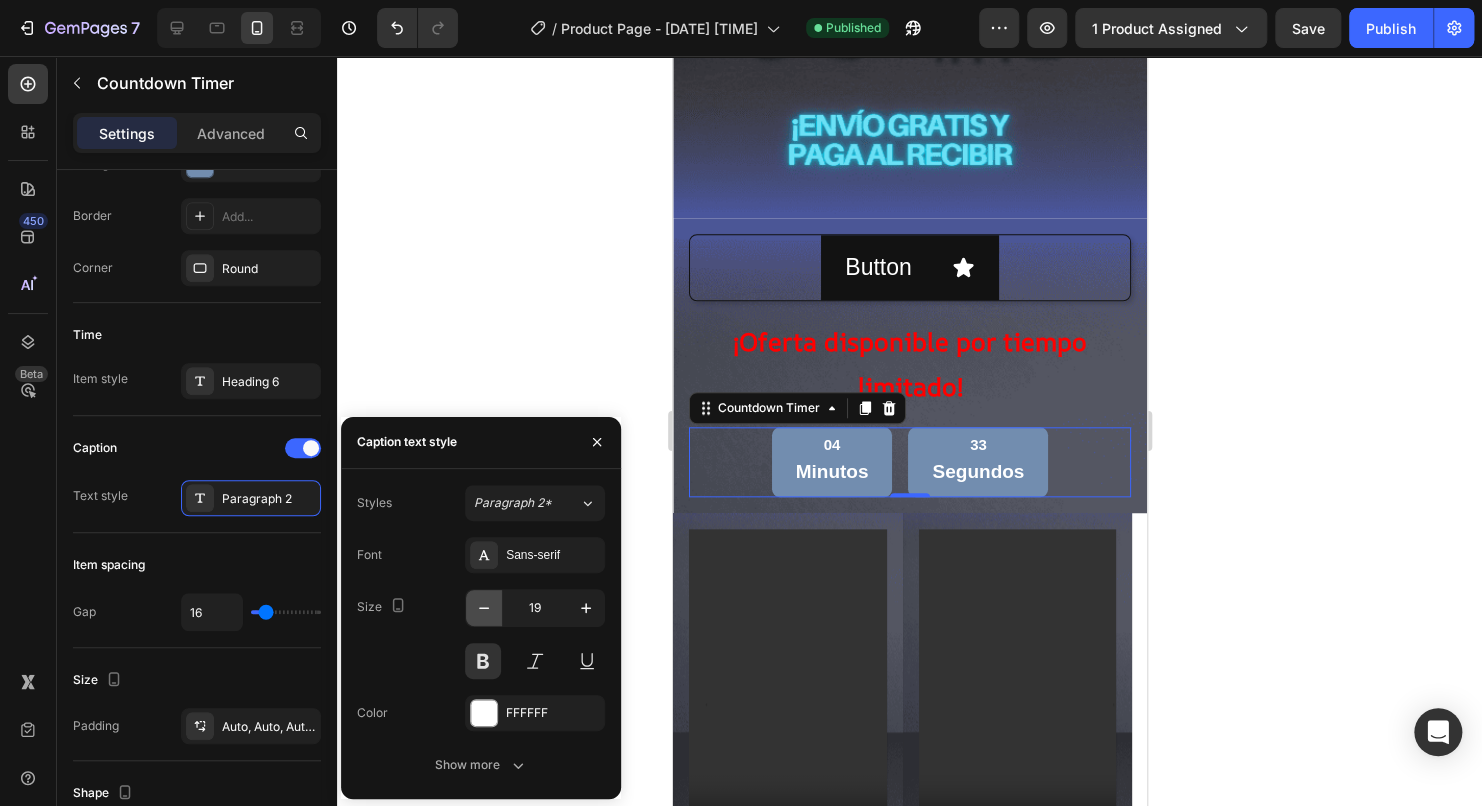 click 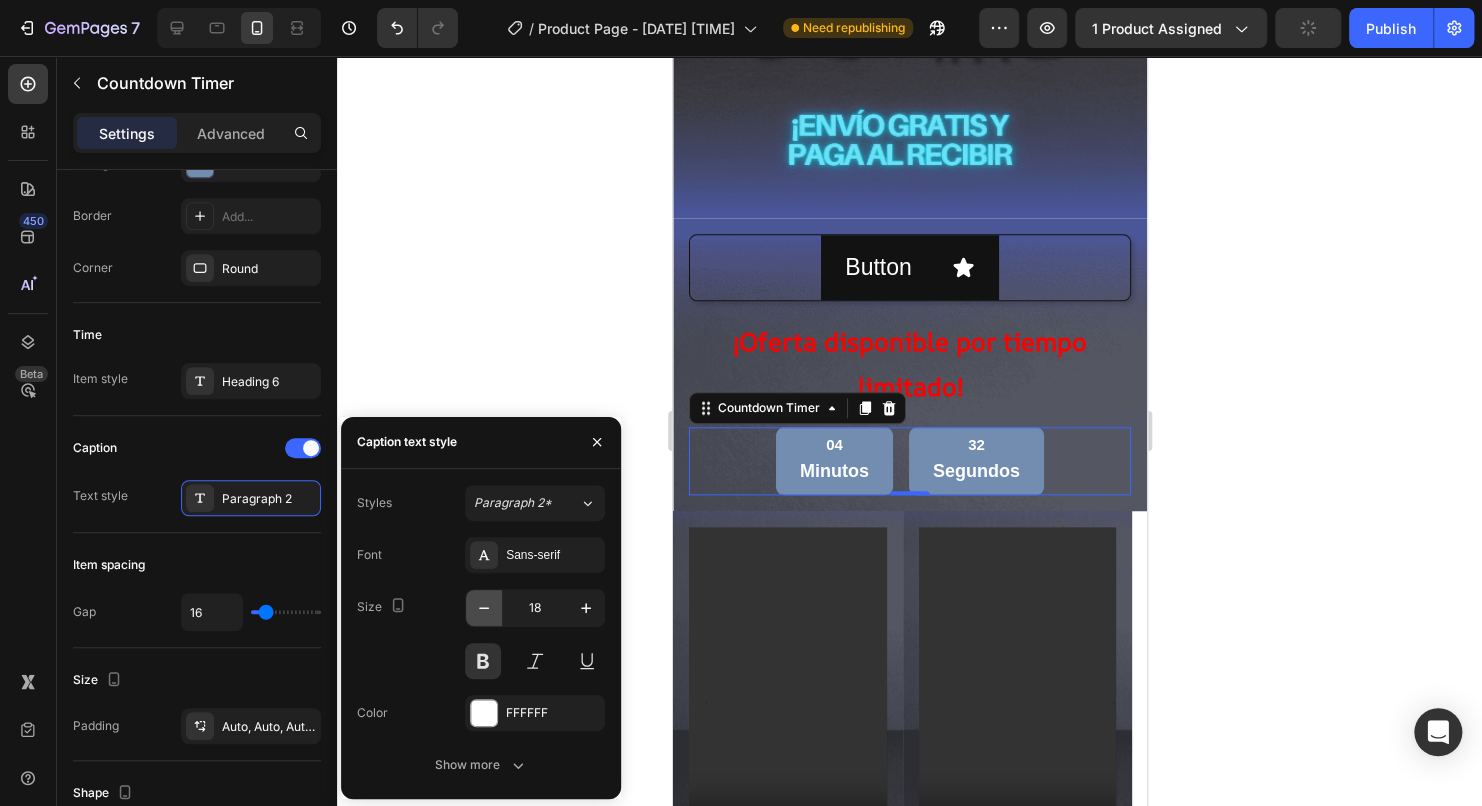 click 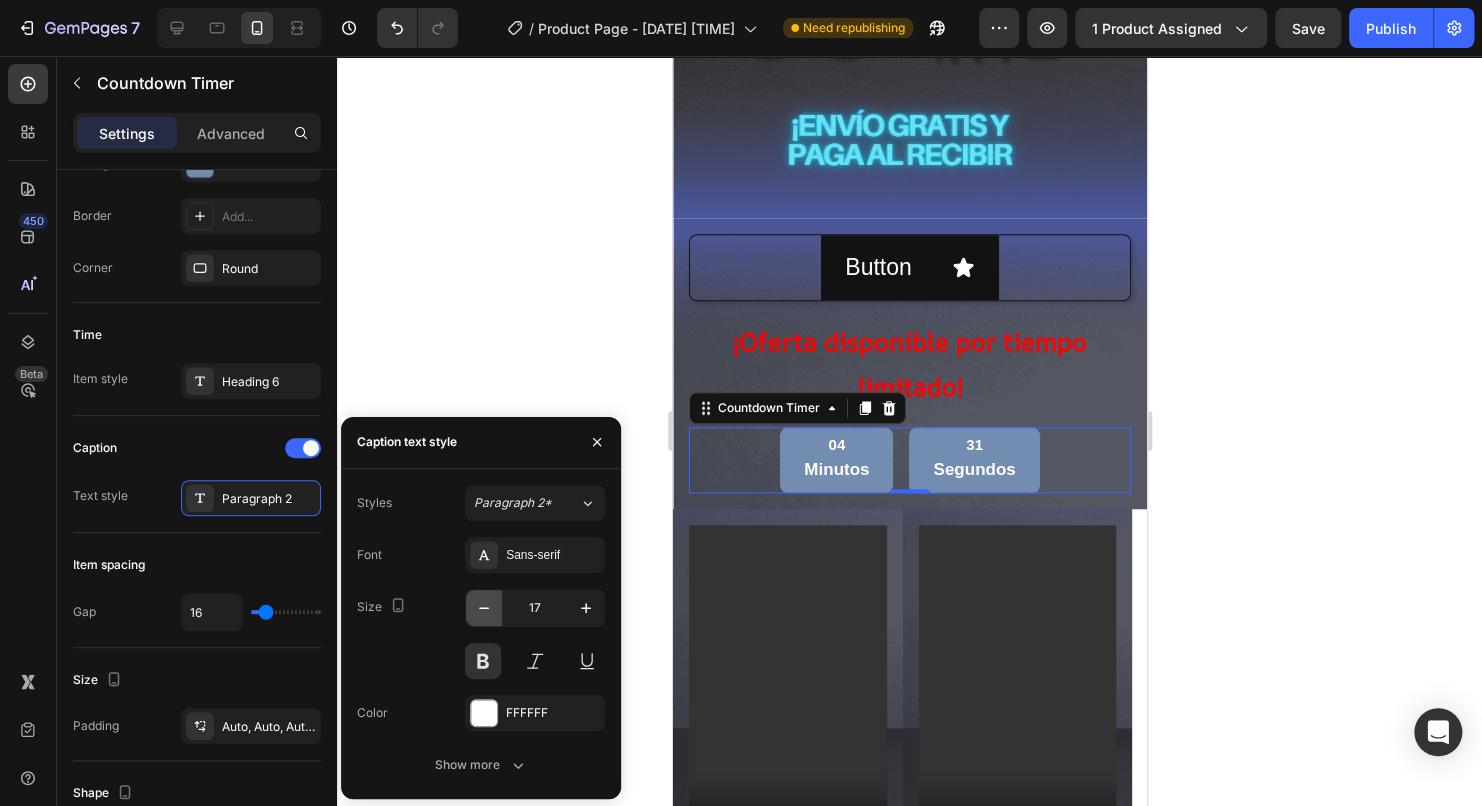 click 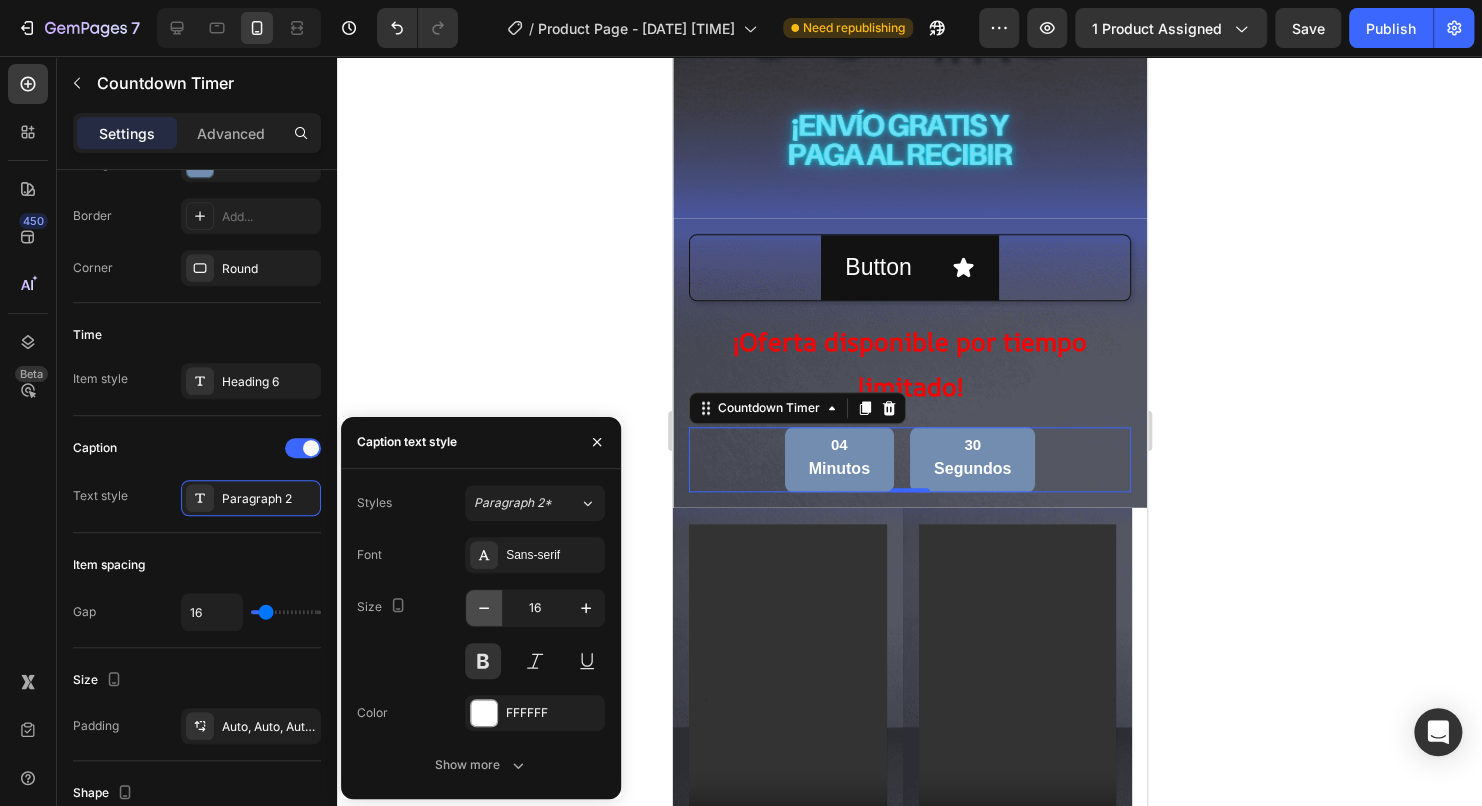 click 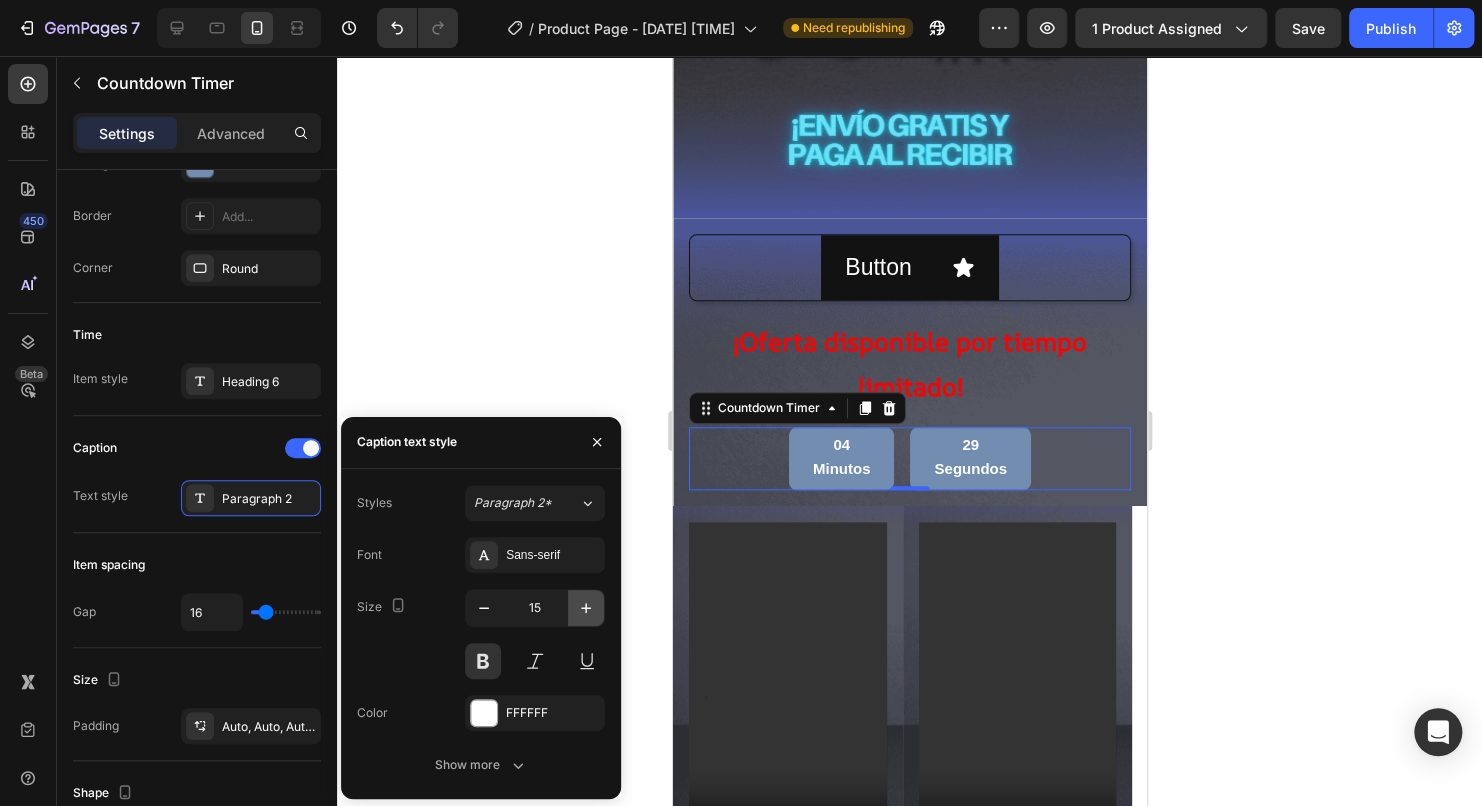 click at bounding box center (586, 608) 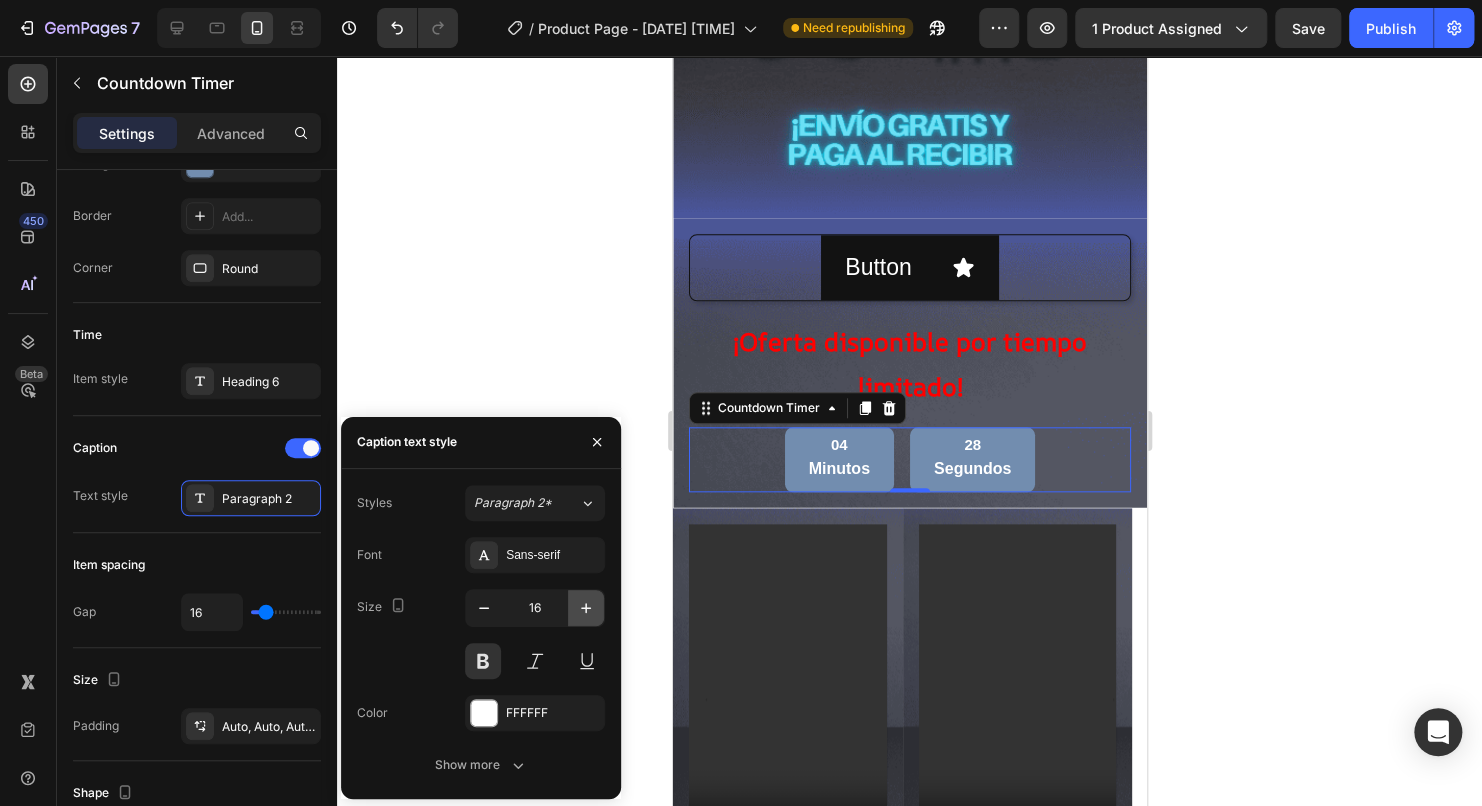 click at bounding box center (586, 608) 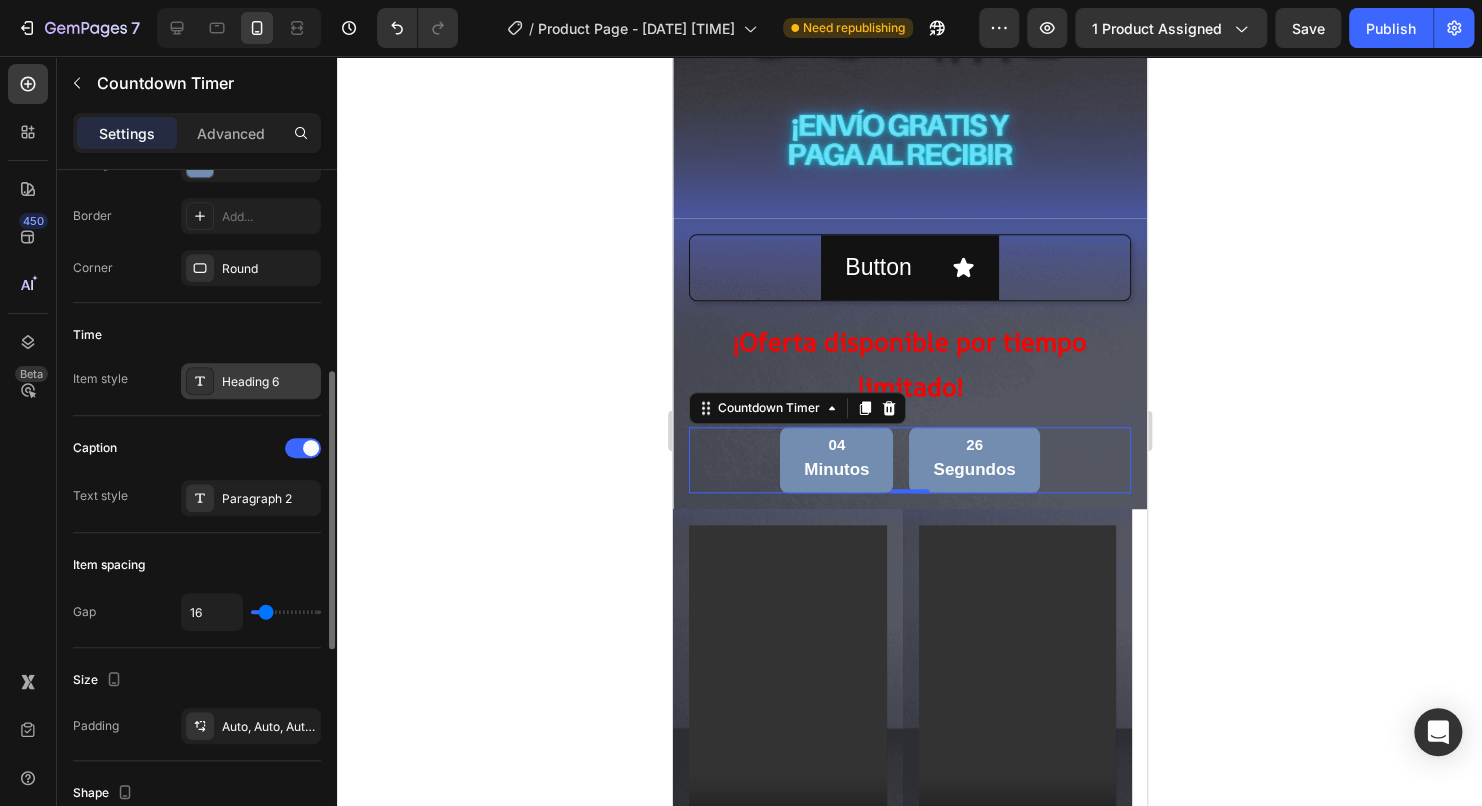 click on "Heading 6" at bounding box center [269, 382] 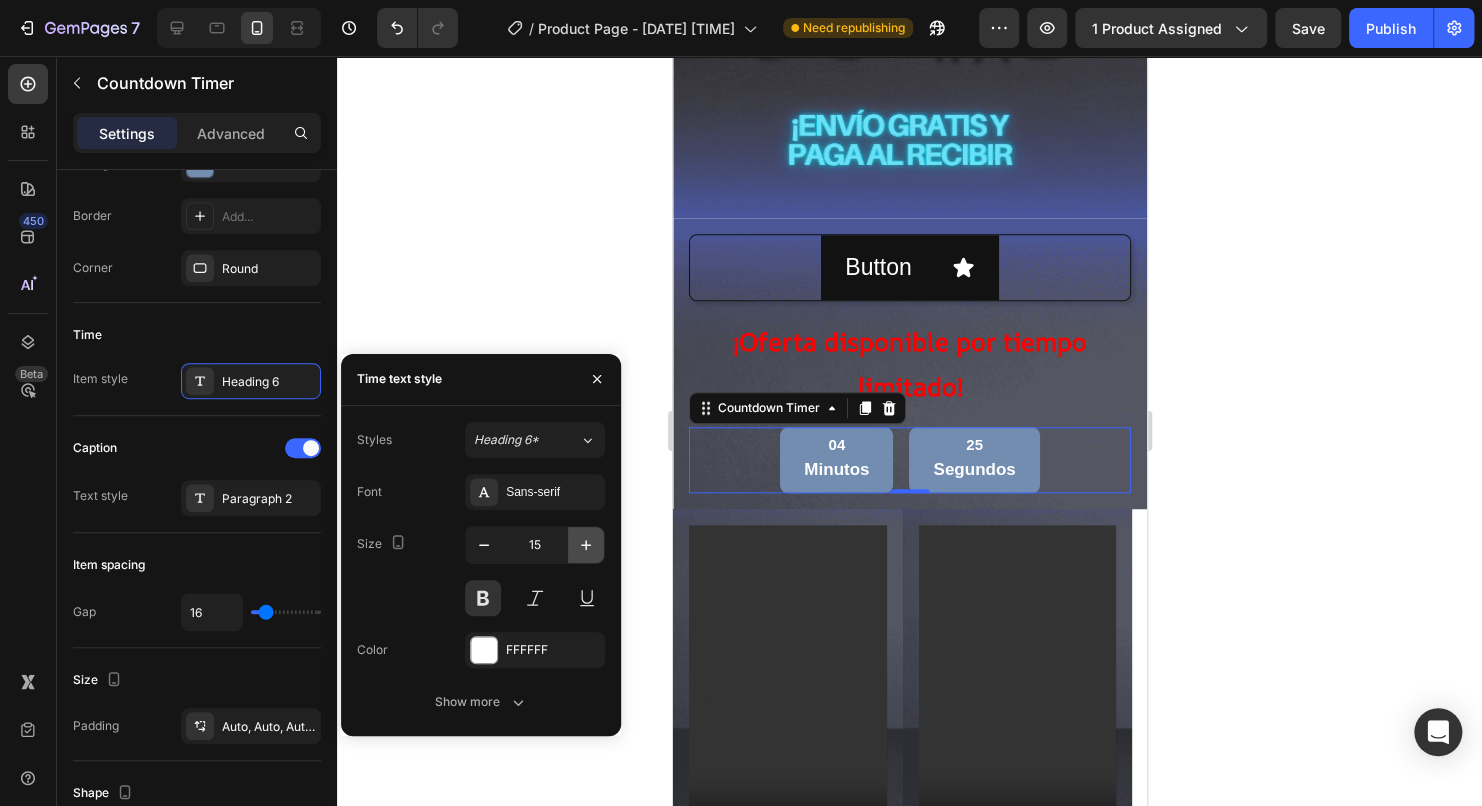 click 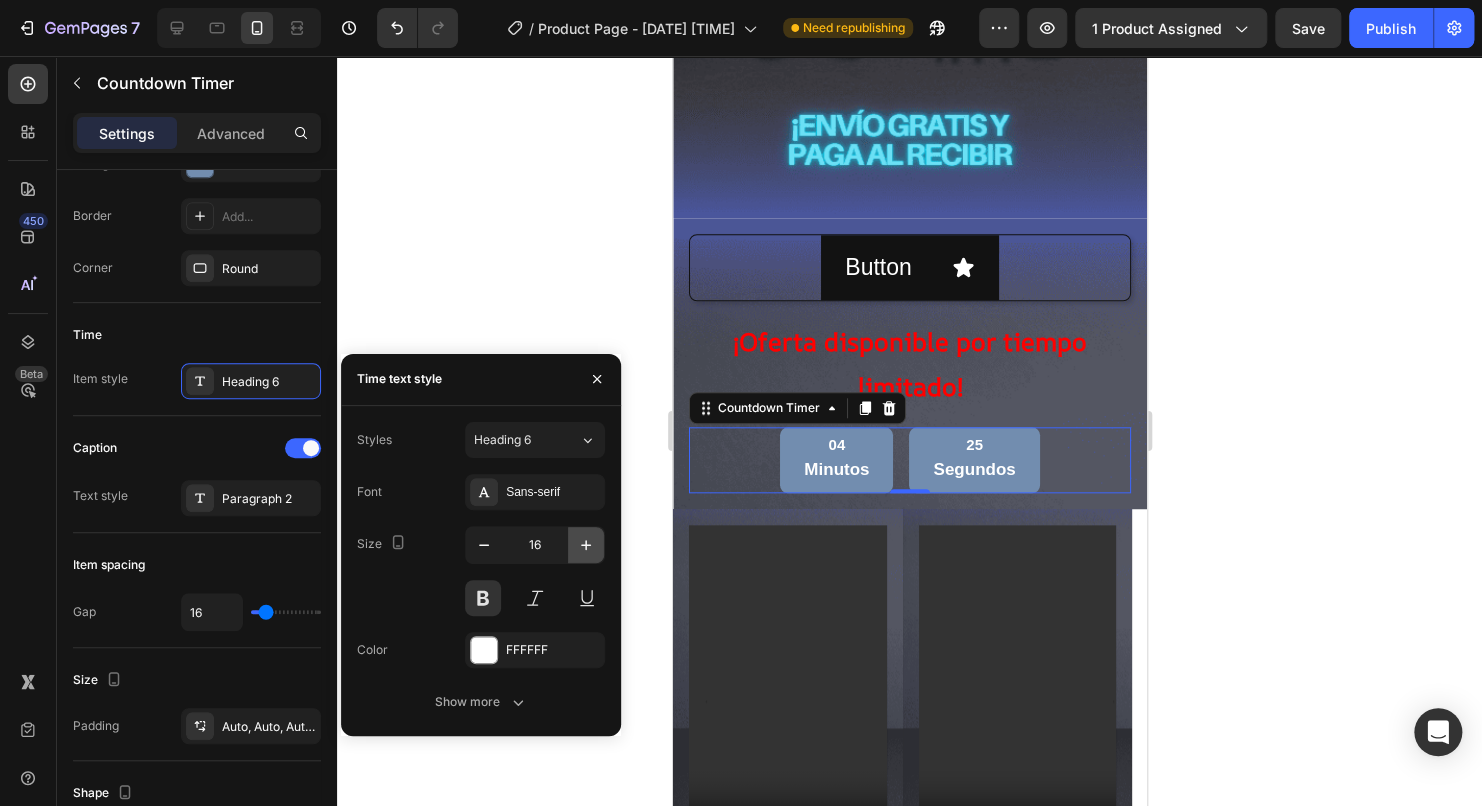 click 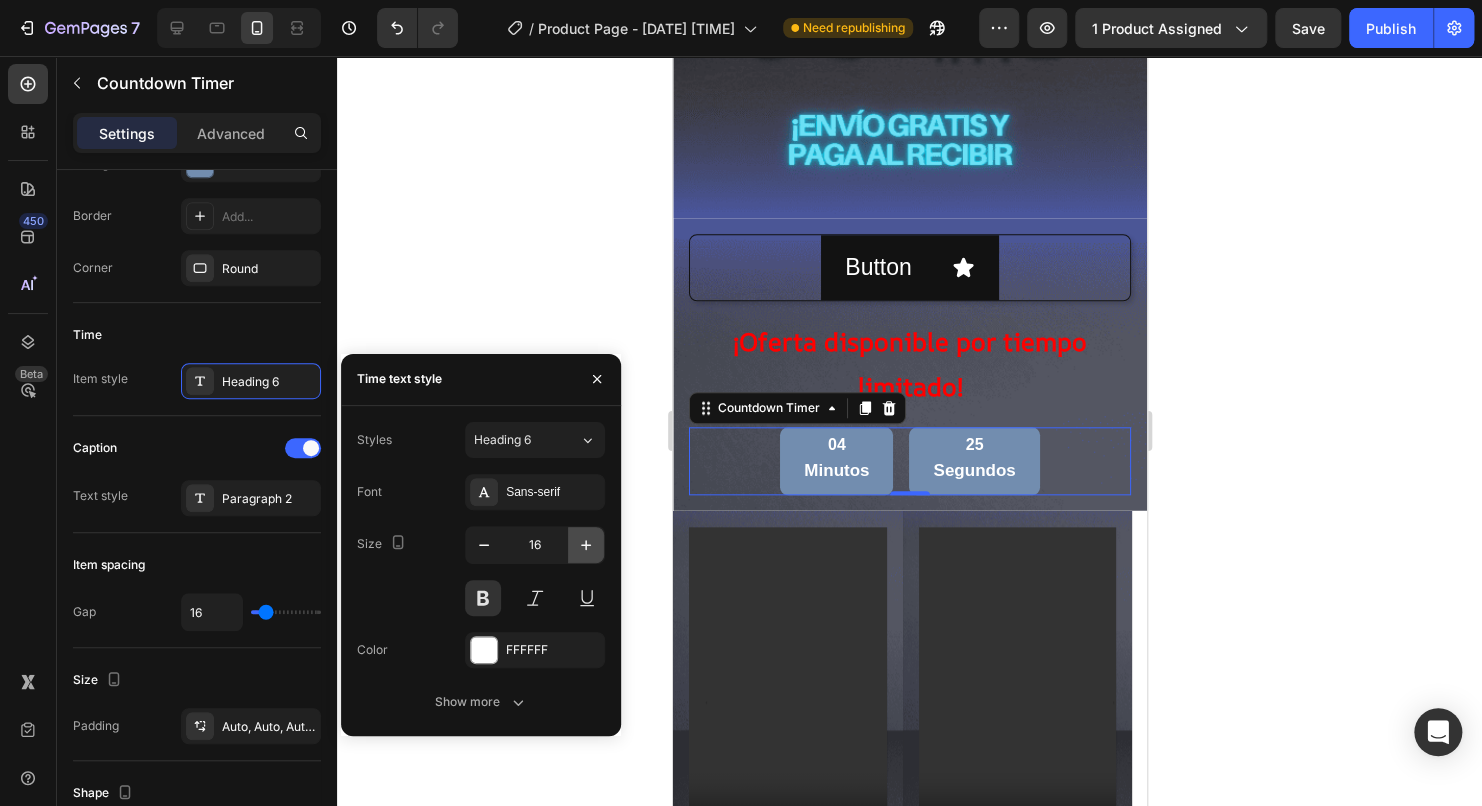type on "17" 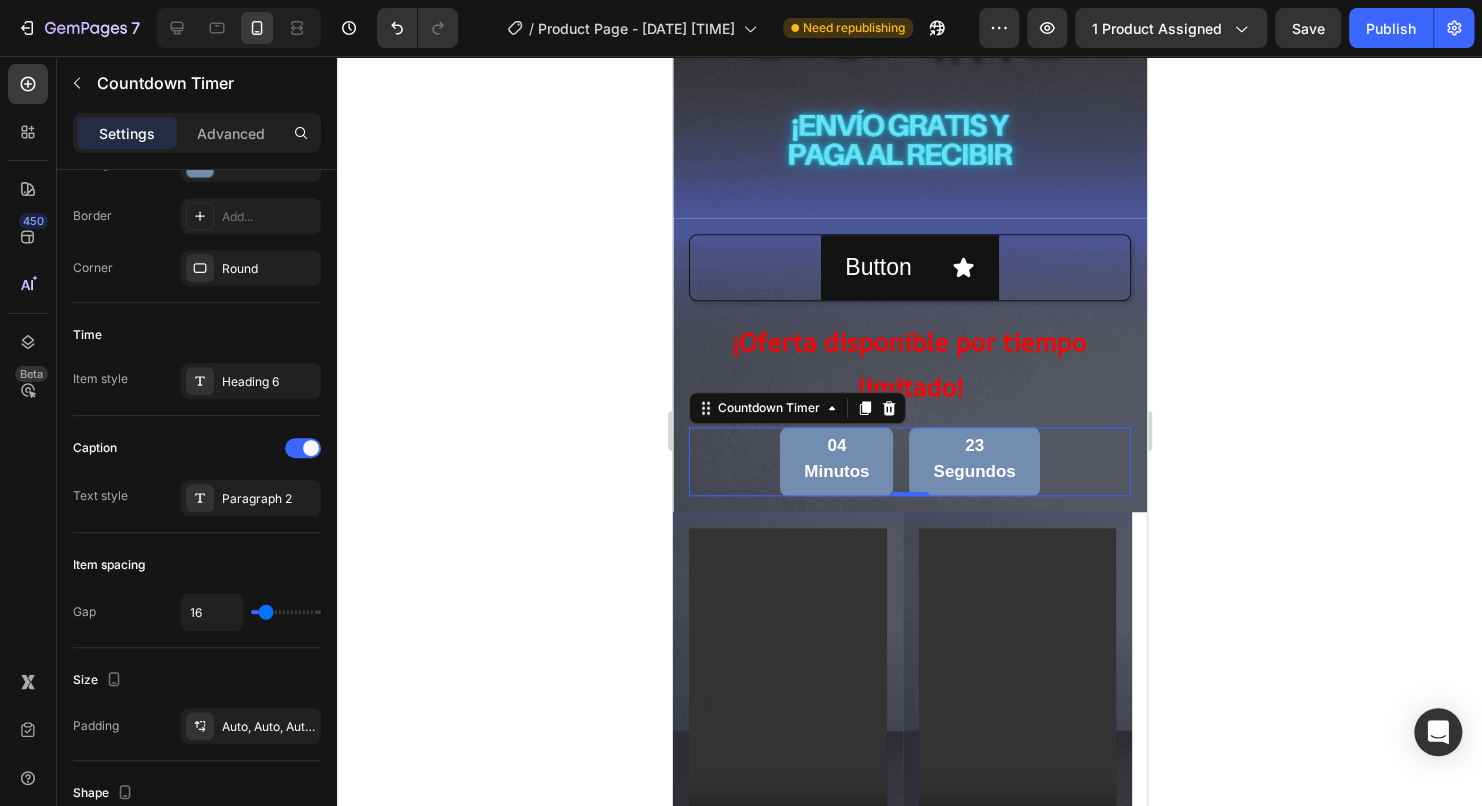 click 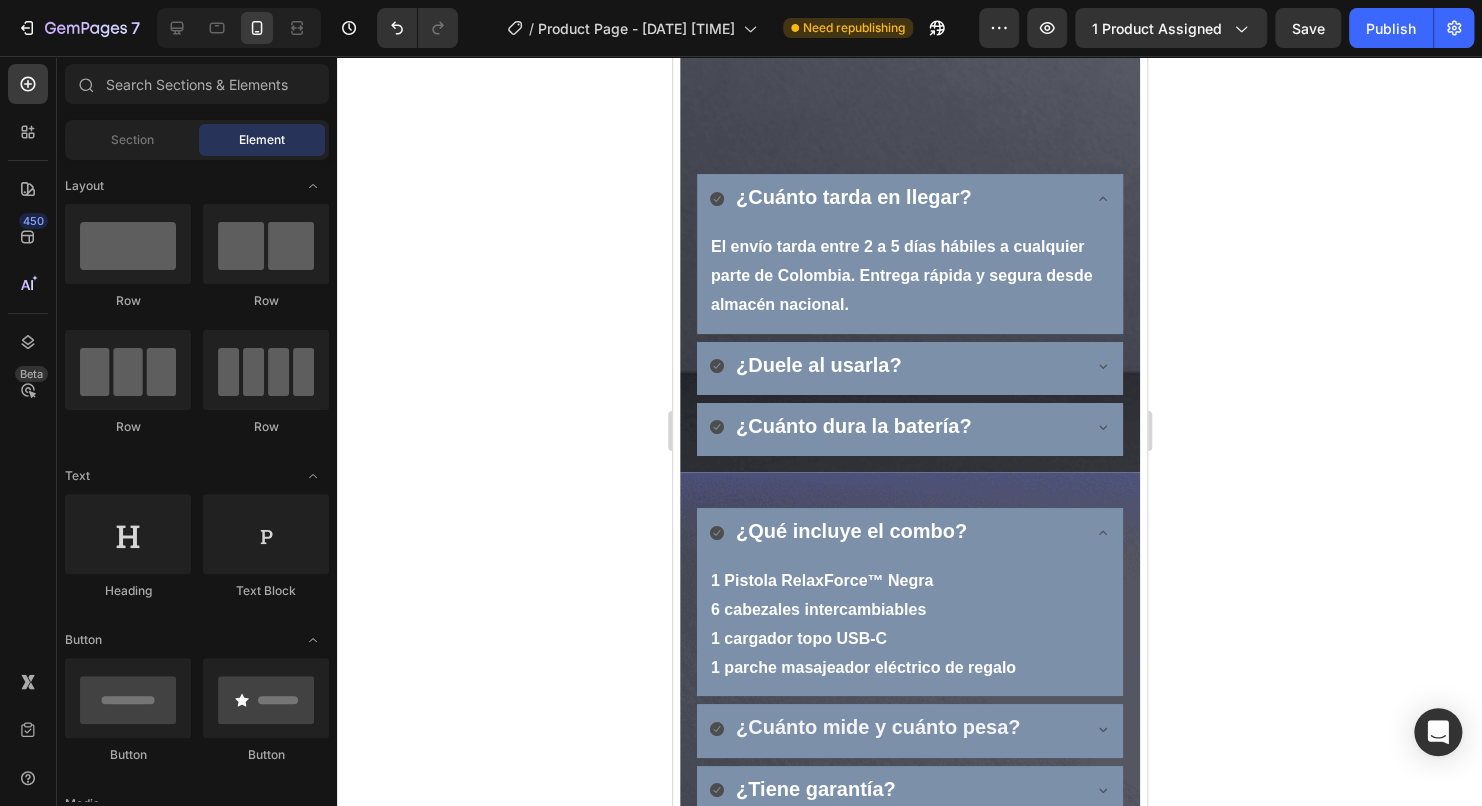 scroll, scrollTop: 3300, scrollLeft: 0, axis: vertical 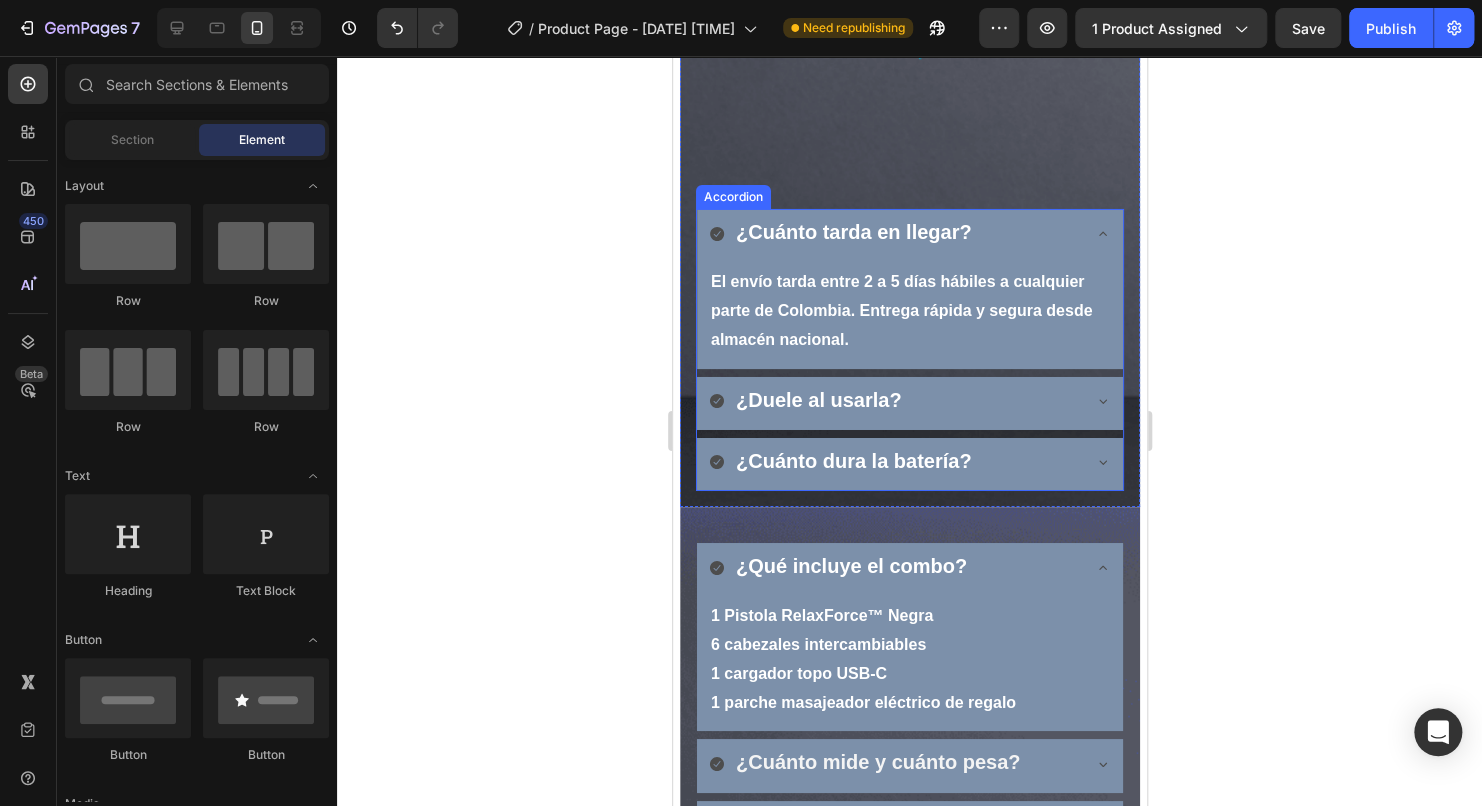 click on "¿Cuánto tarda en llegar?" at bounding box center (909, 235) 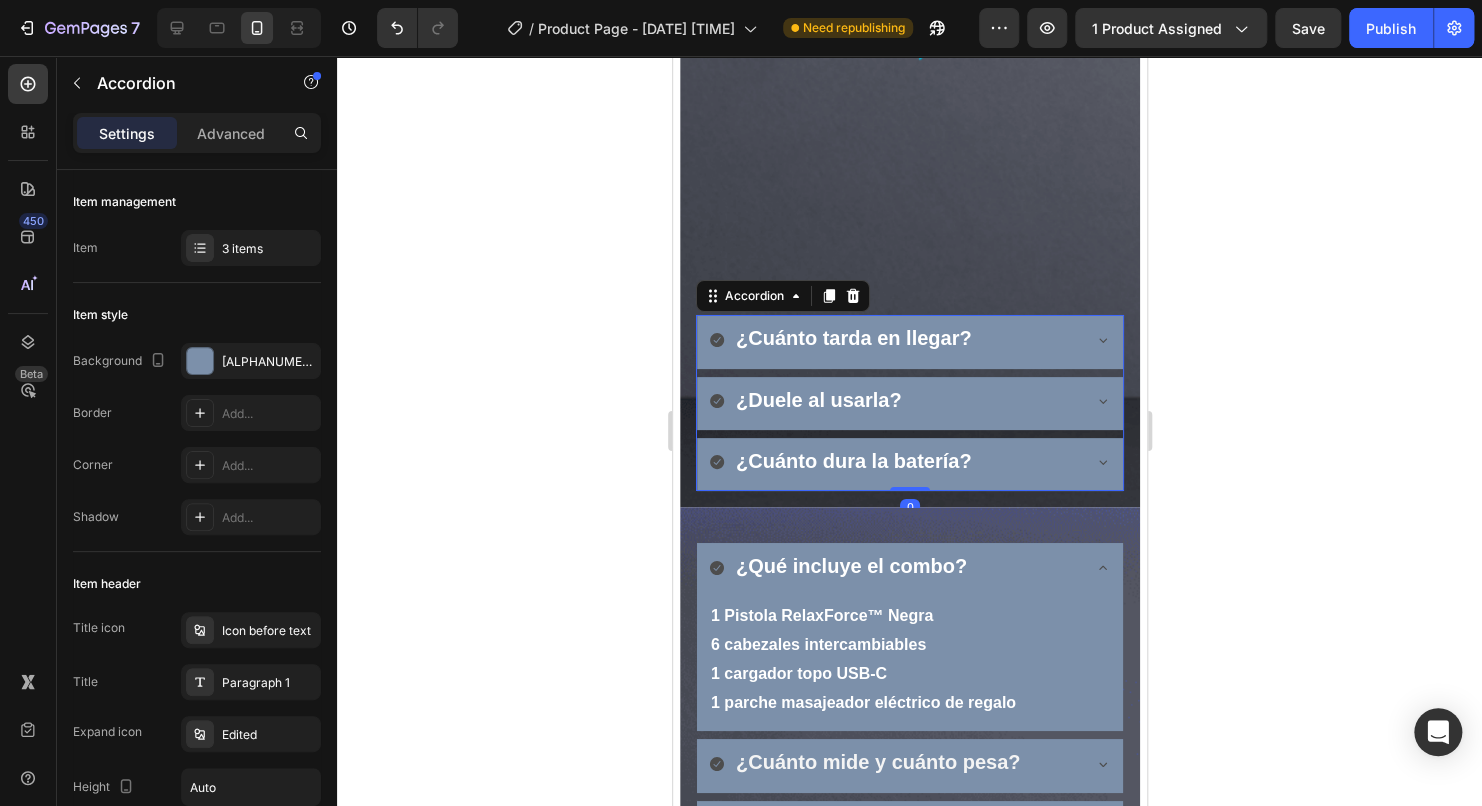scroll, scrollTop: 3500, scrollLeft: 0, axis: vertical 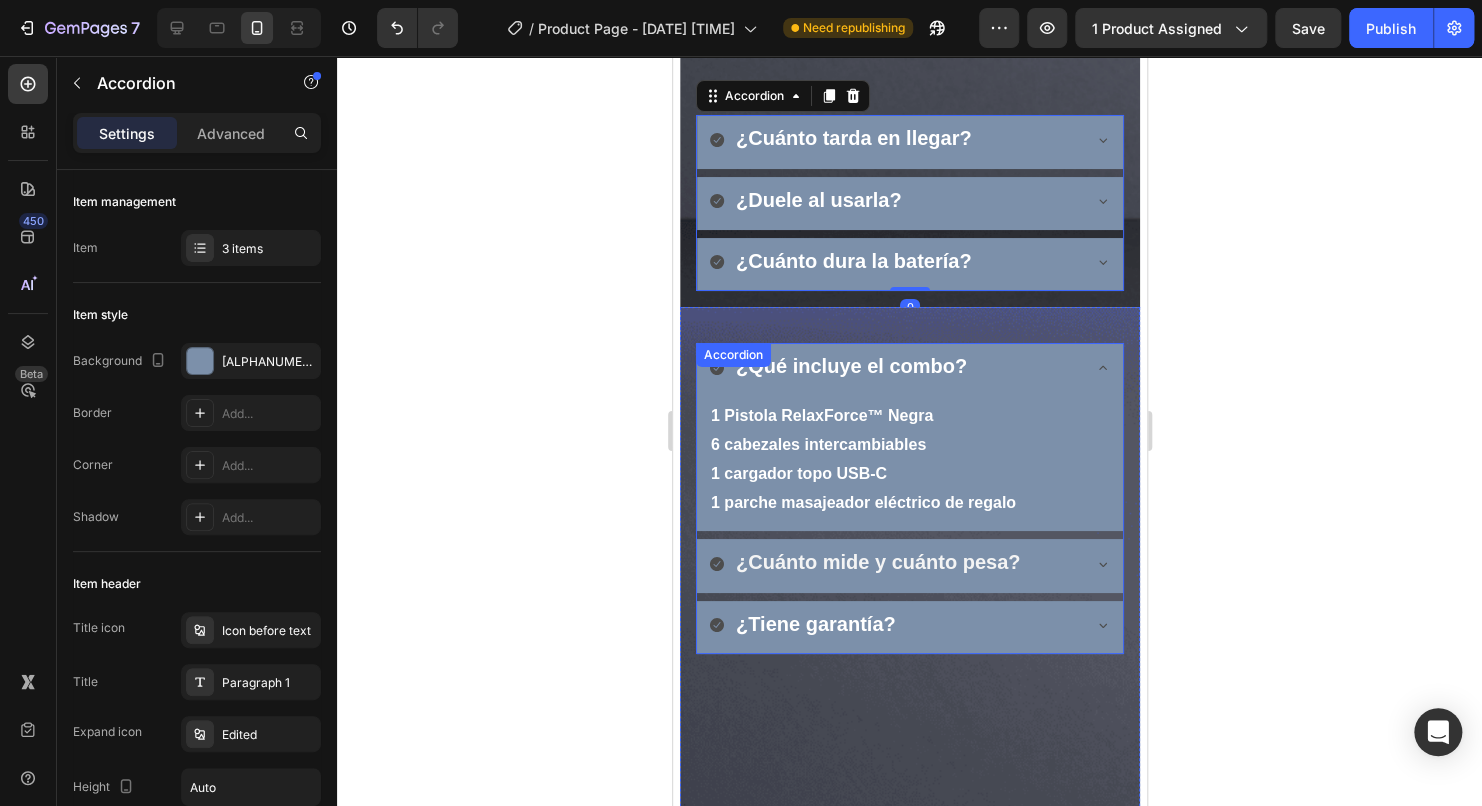 click on "¿Qué incluye el combo?" at bounding box center [909, 369] 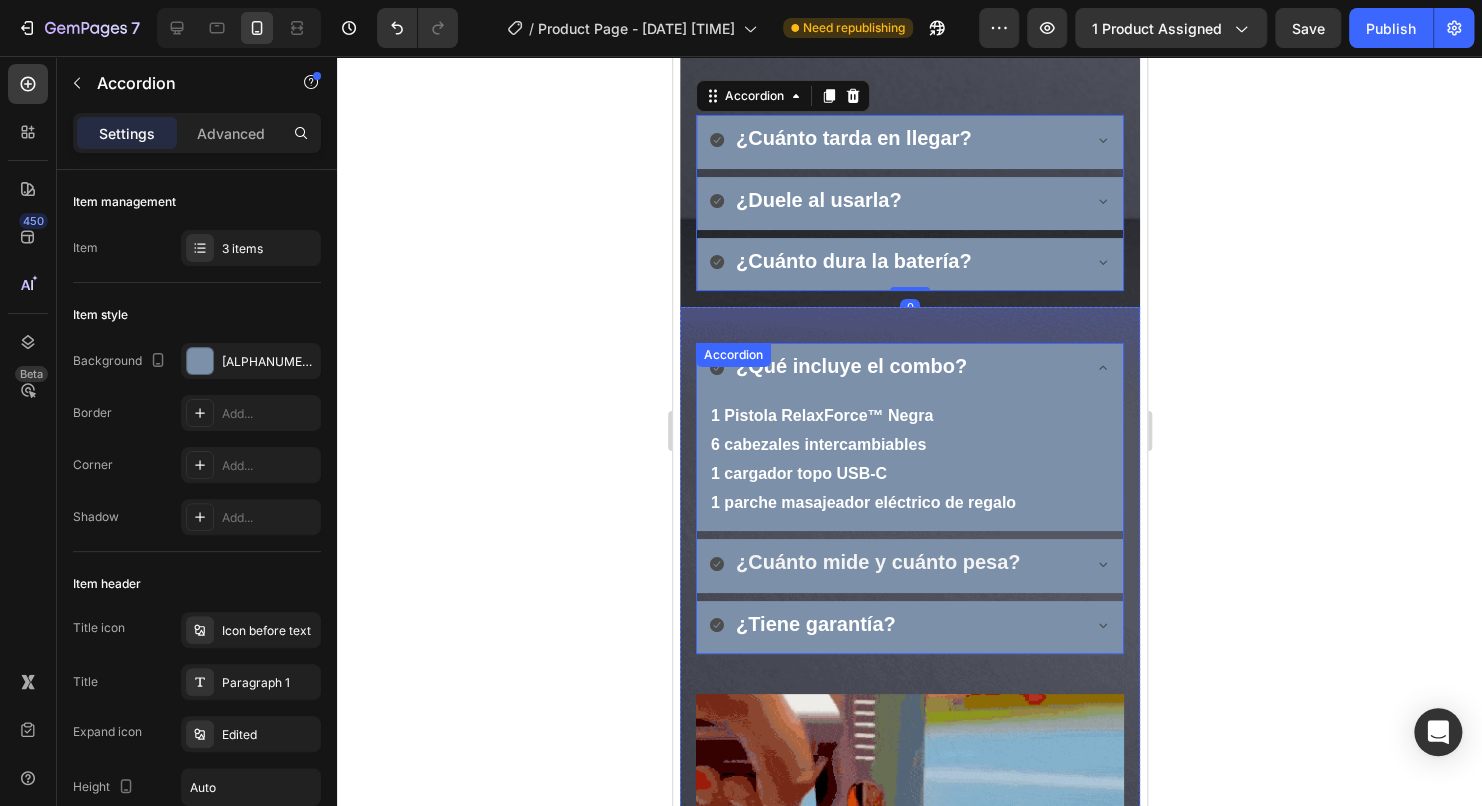 scroll, scrollTop: 500, scrollLeft: 0, axis: vertical 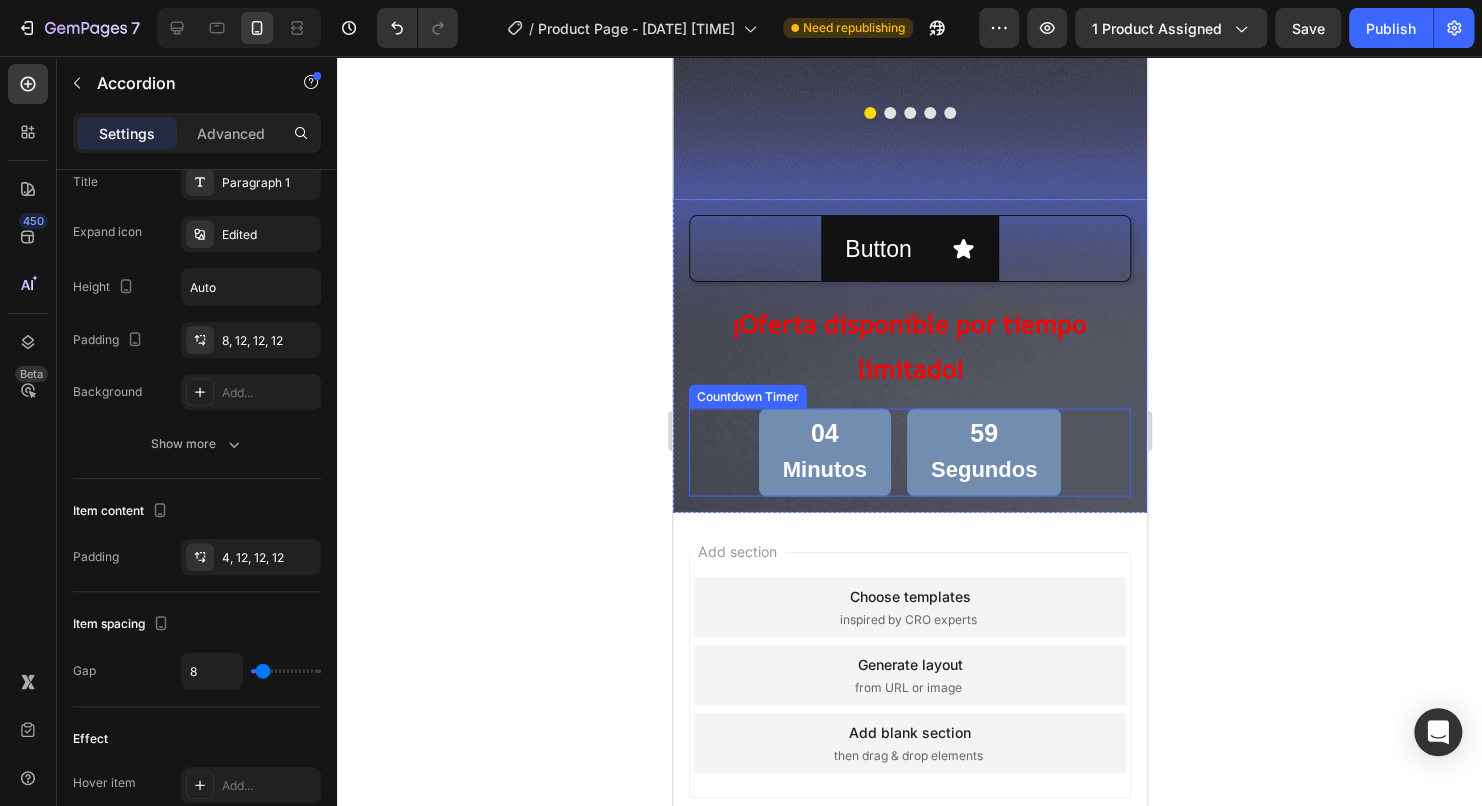 click on "04" at bounding box center [824, 432] 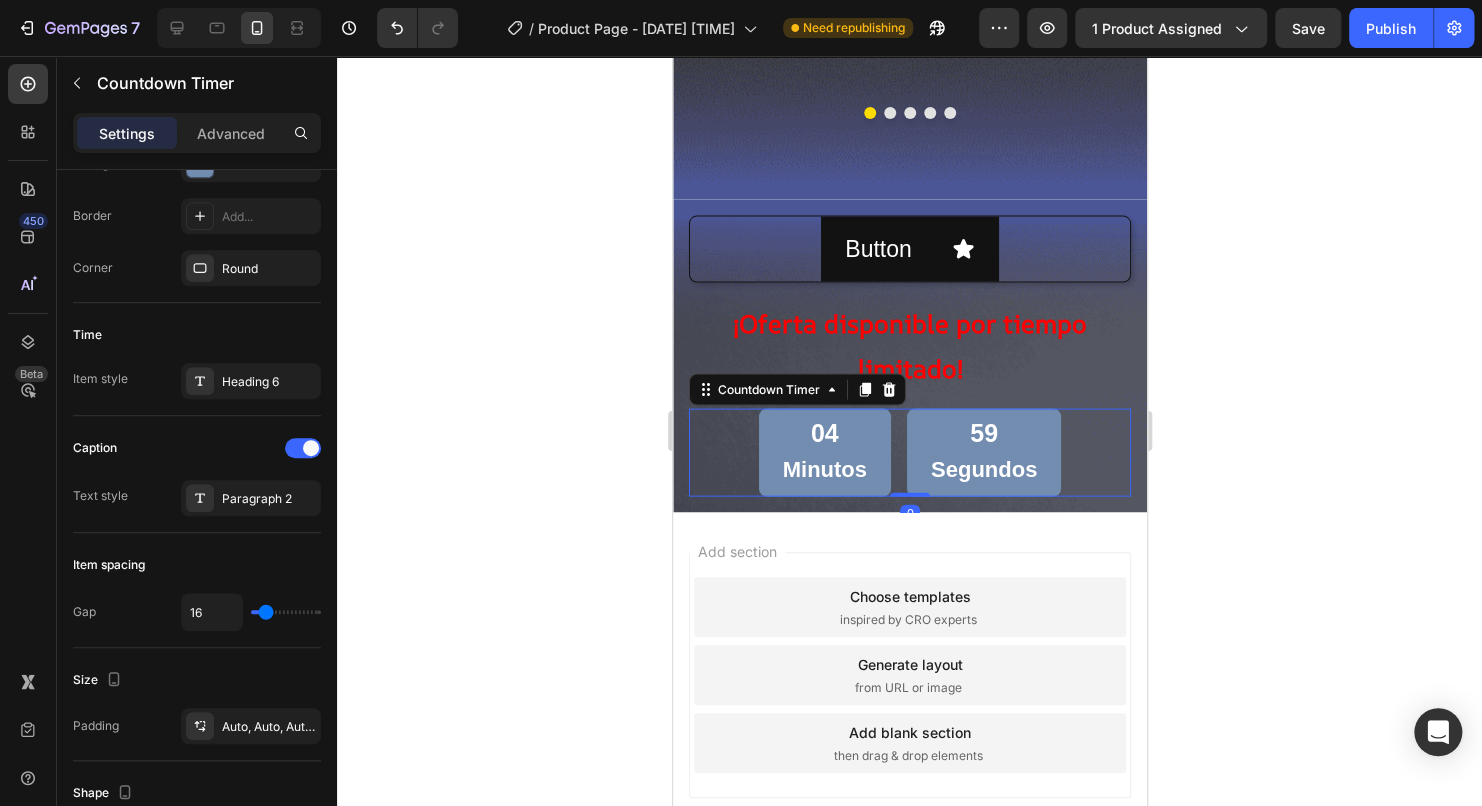 scroll, scrollTop: 0, scrollLeft: 0, axis: both 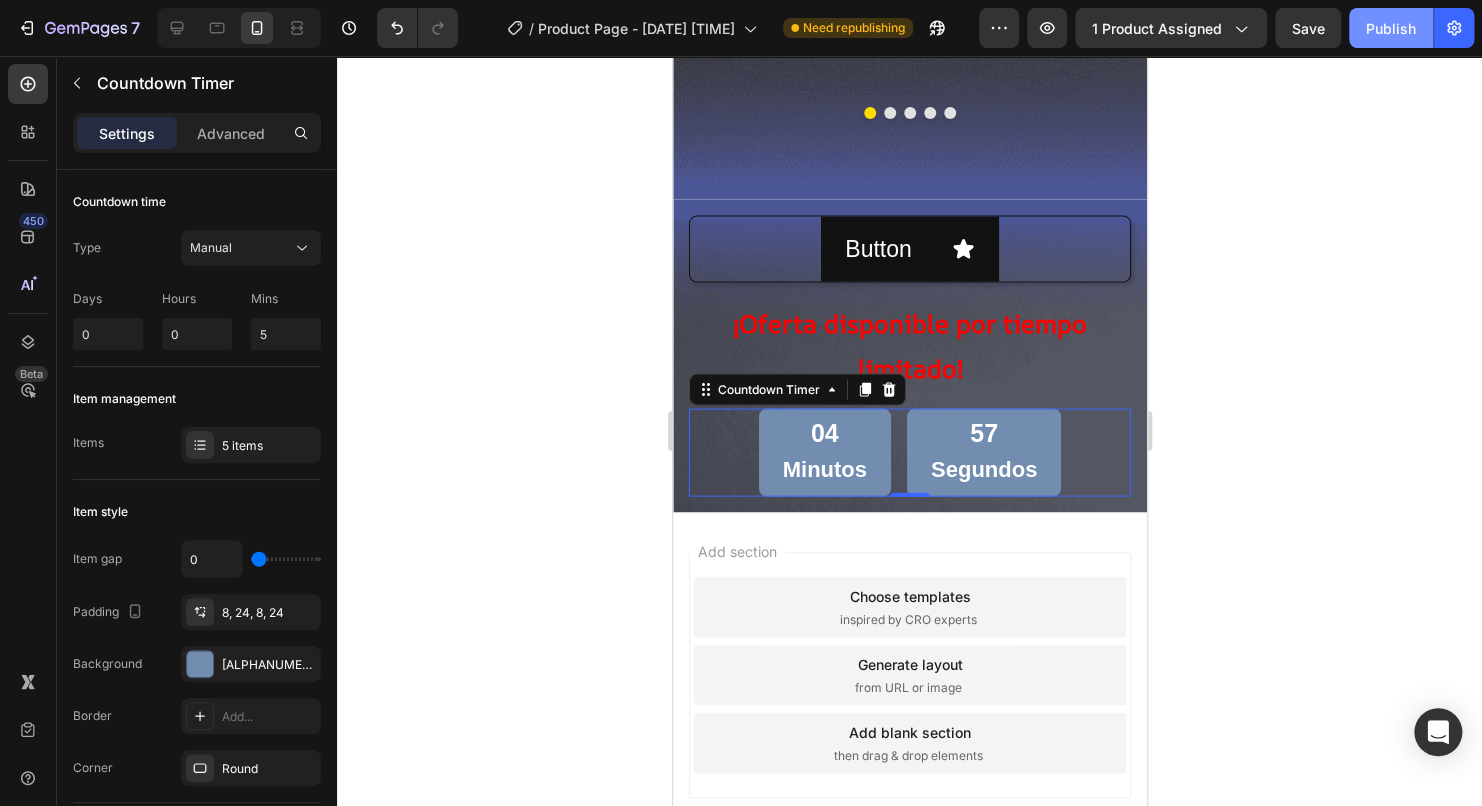 click on "Publish" at bounding box center (1391, 28) 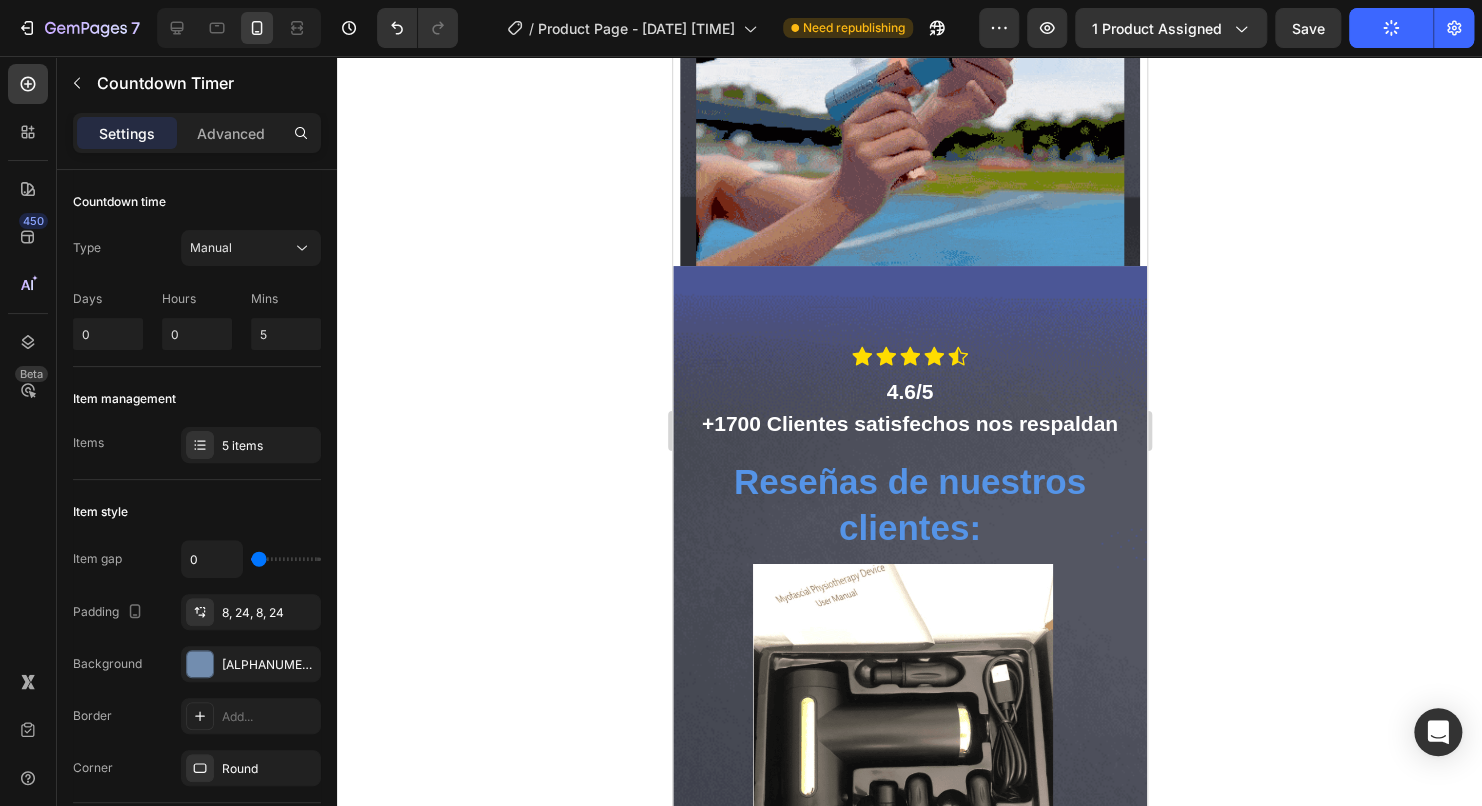 scroll, scrollTop: 2800, scrollLeft: 0, axis: vertical 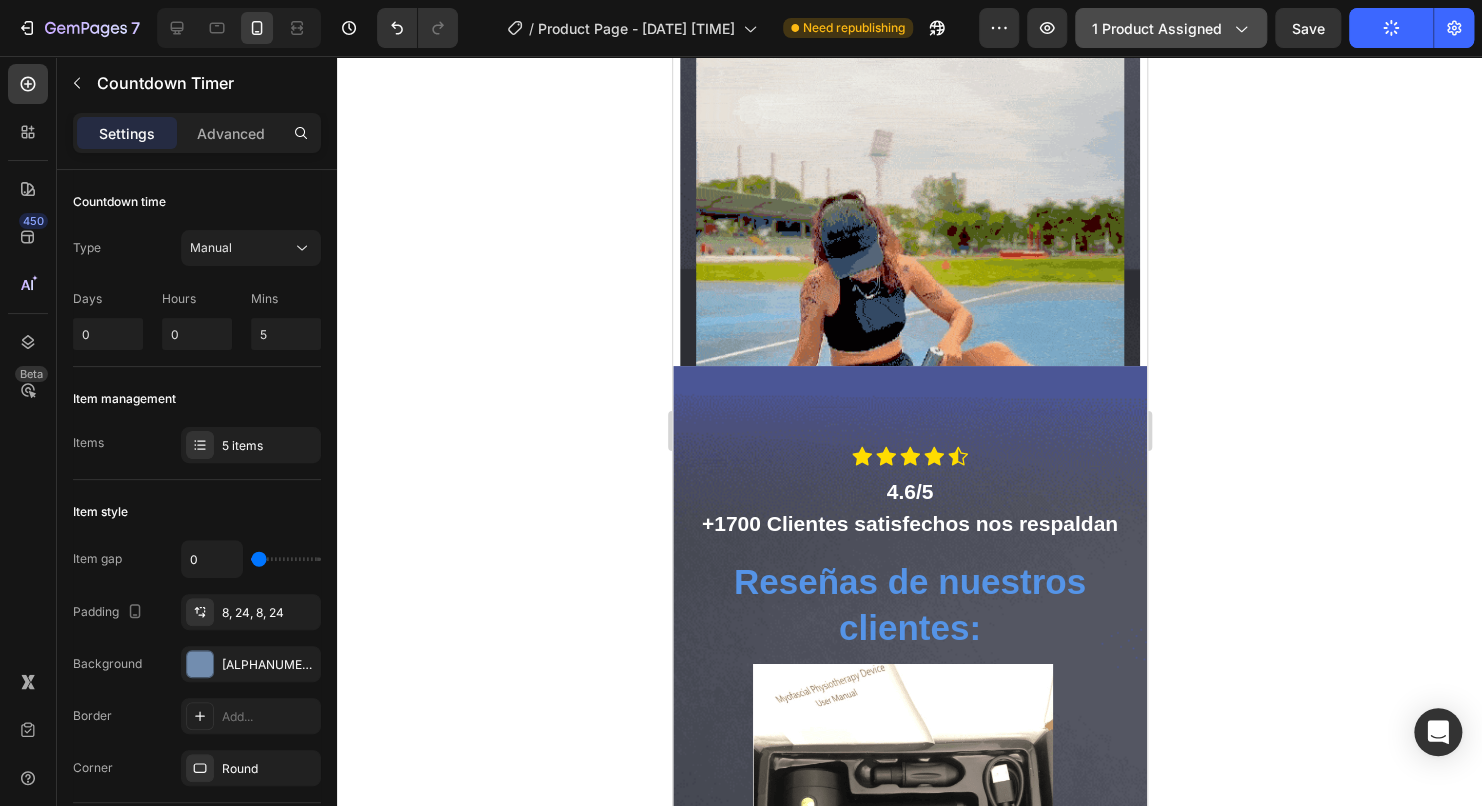 click on "1 product assigned" 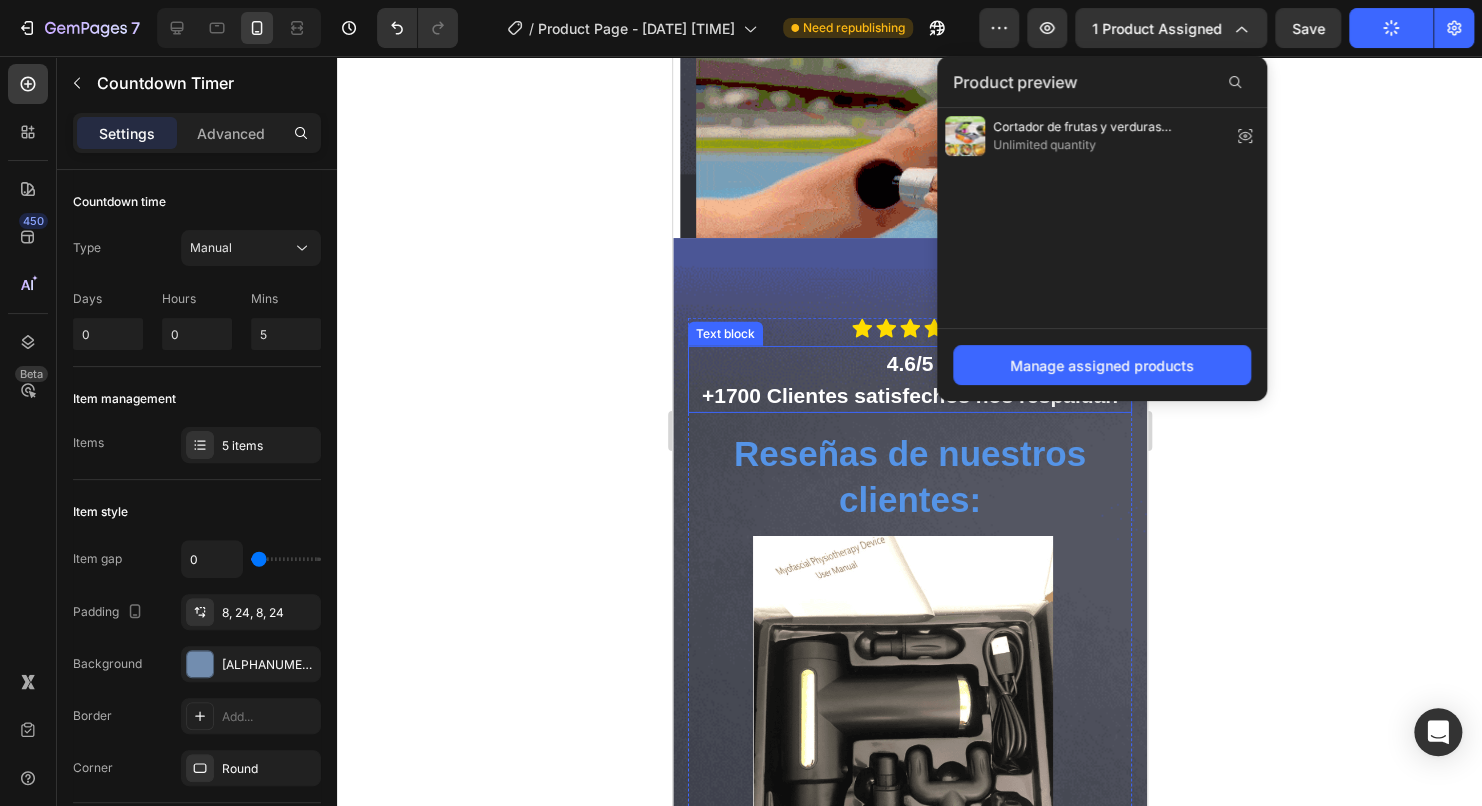 scroll, scrollTop: 3100, scrollLeft: 0, axis: vertical 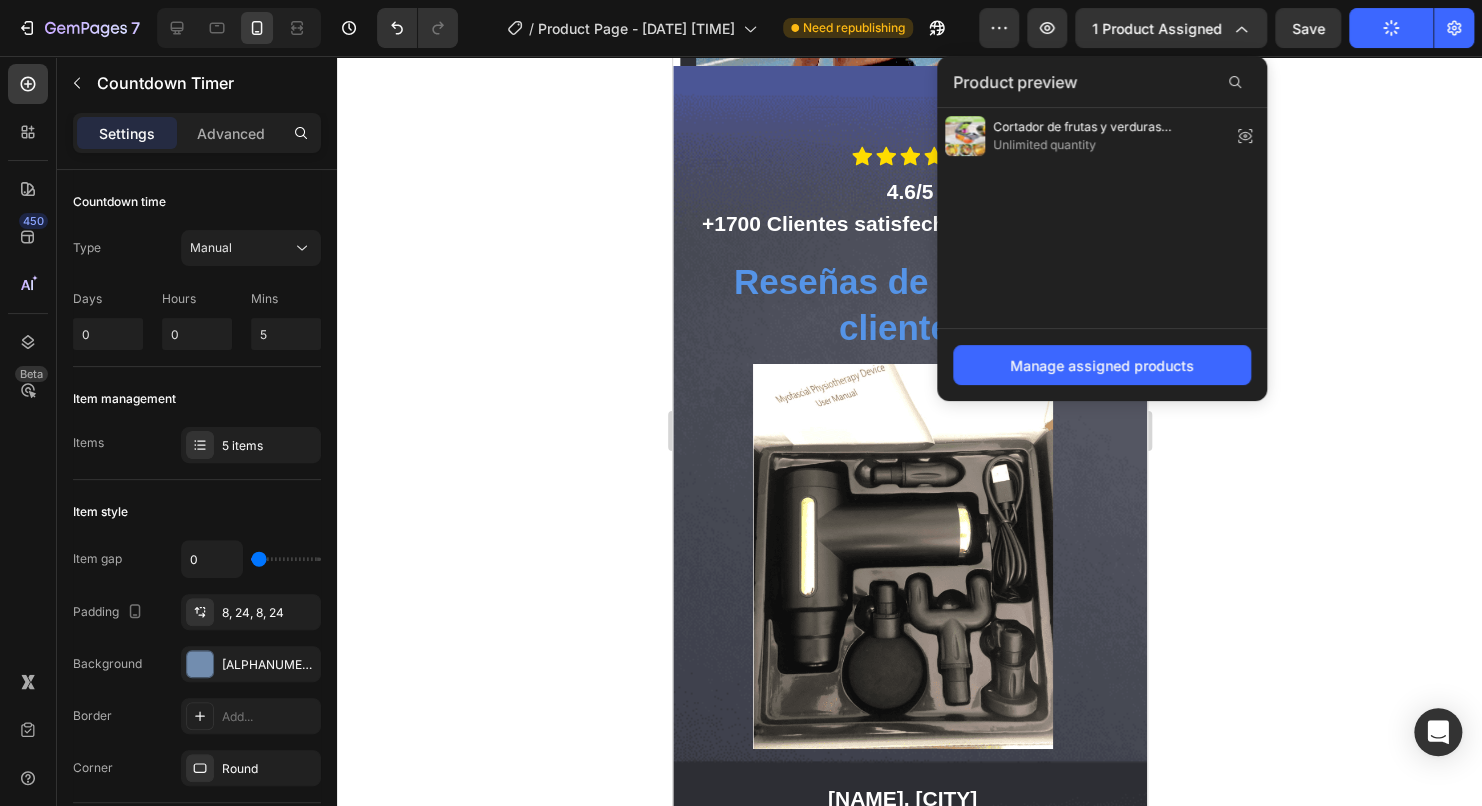 drag, startPoint x: 1825, startPoint y: 178, endPoint x: 906, endPoint y: 257, distance: 922.3893 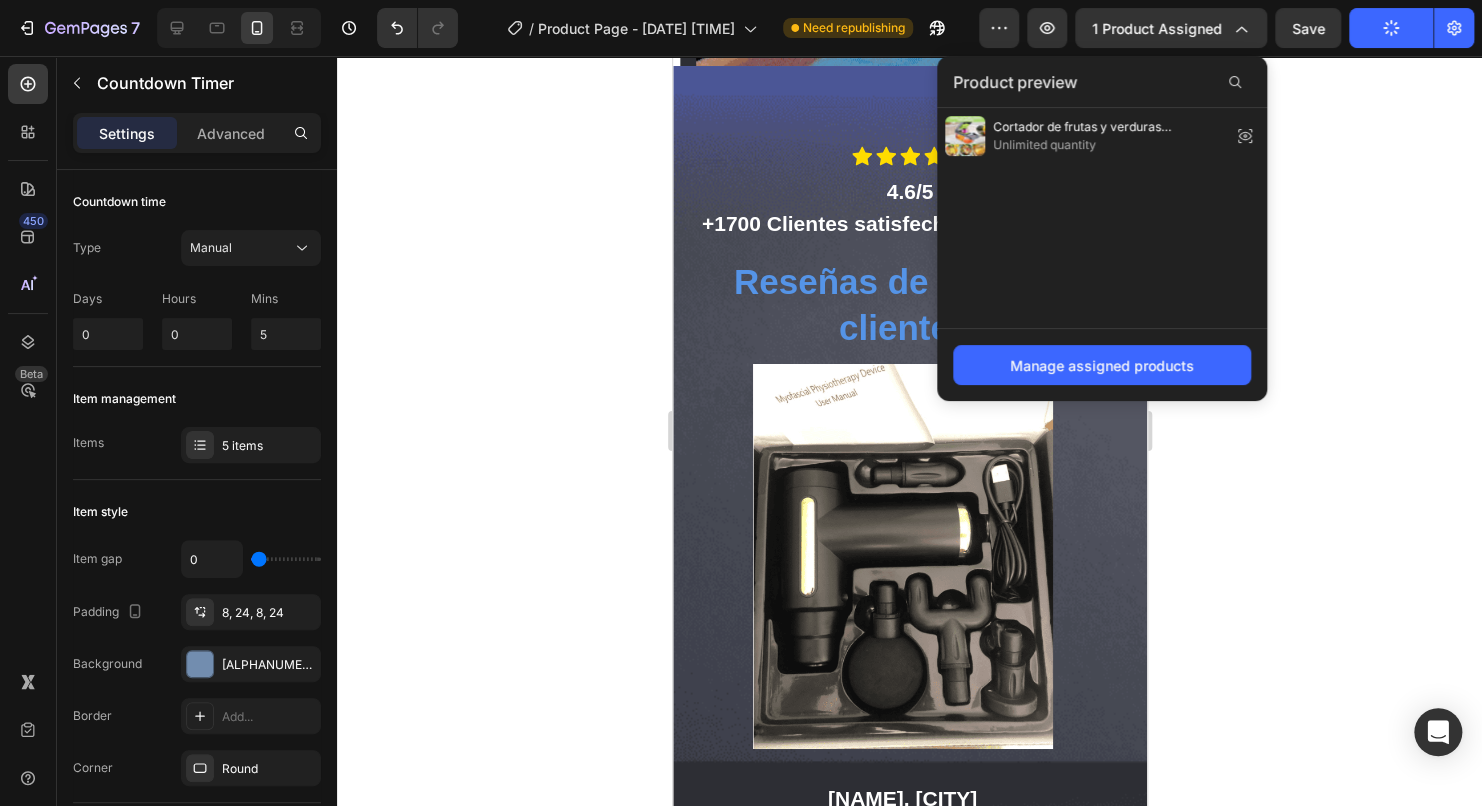 click on "Reseñas de nuestros clientes:" at bounding box center (909, 304) 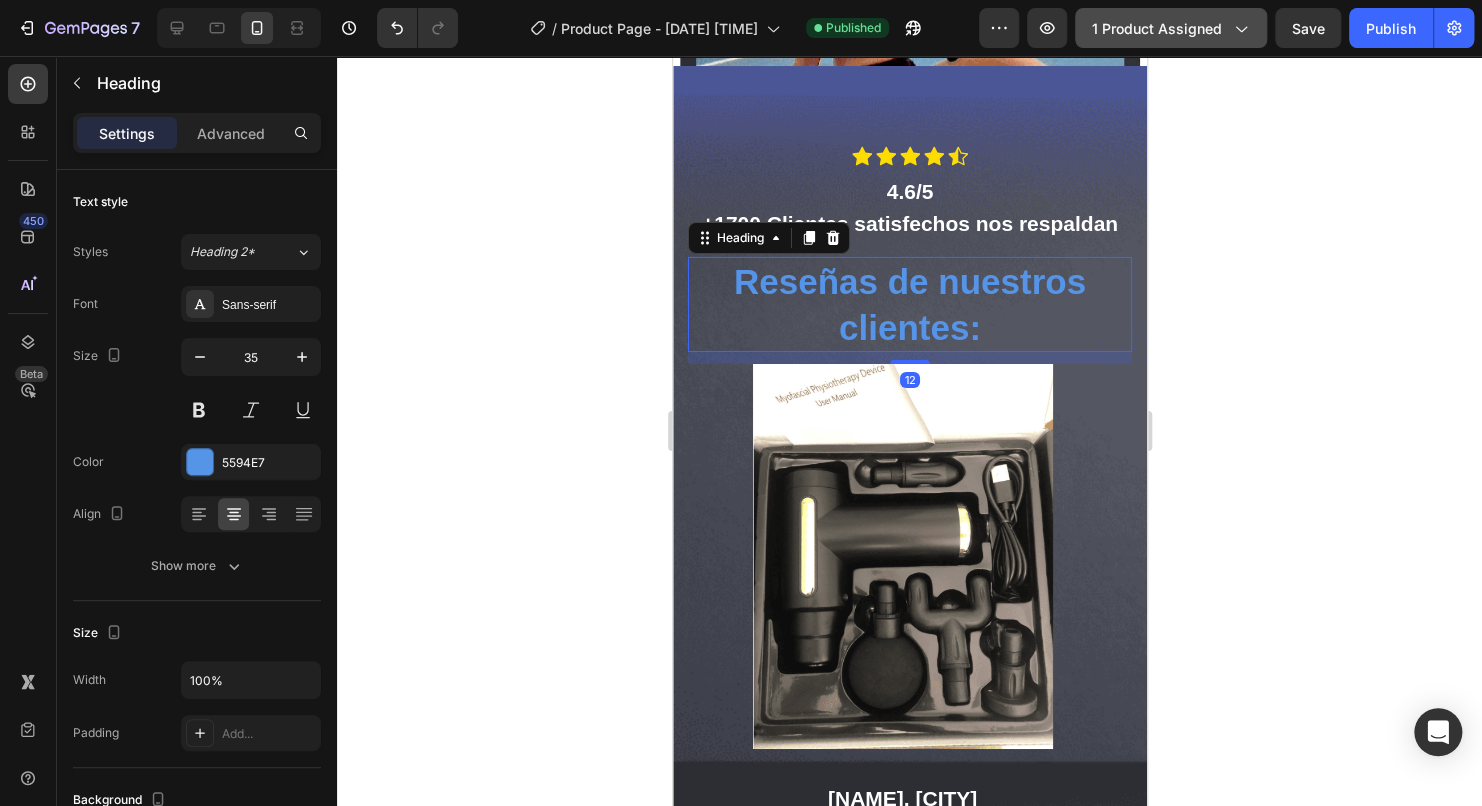 click on "1 product assigned" 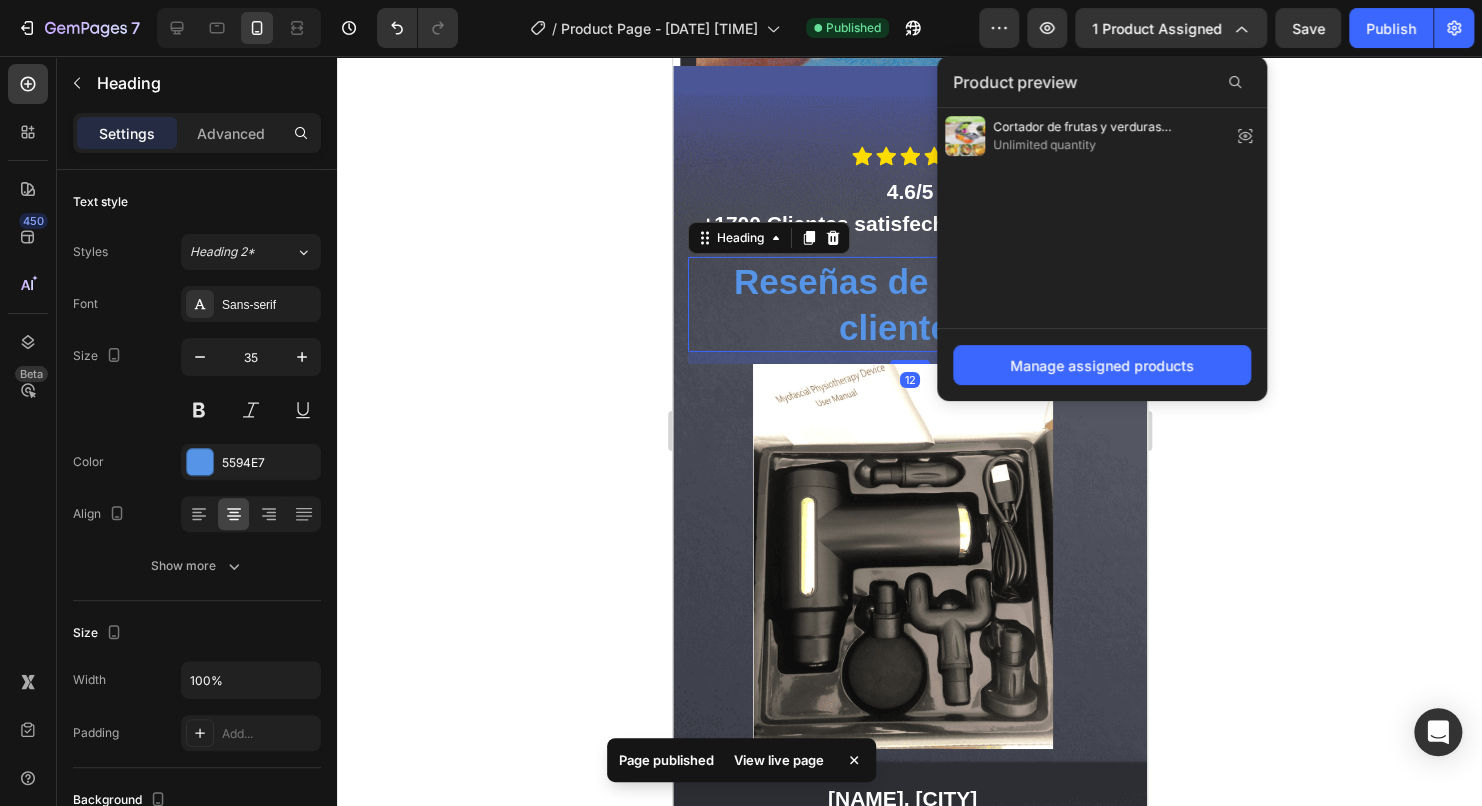 click on "Manage assigned products" 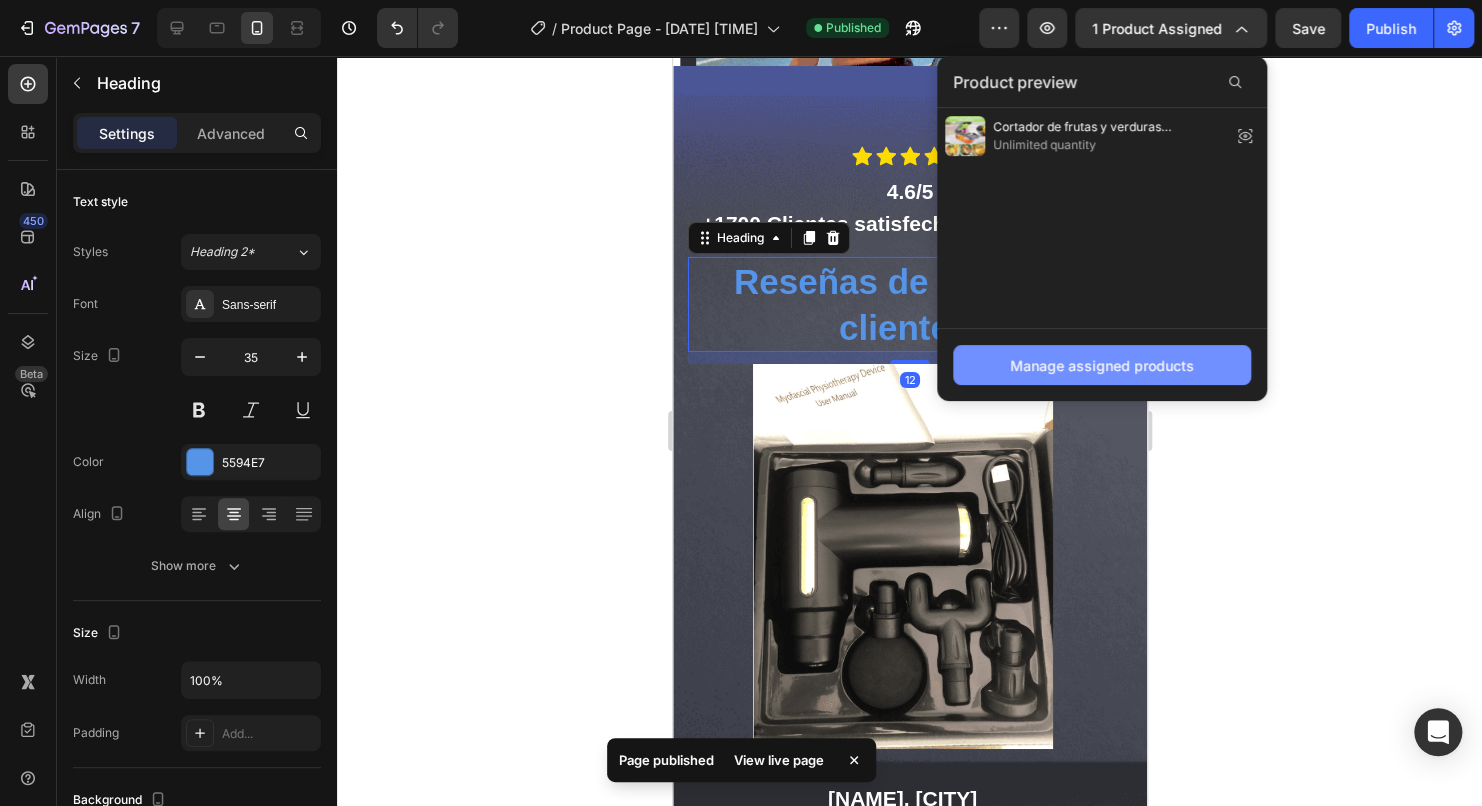 click on "Manage assigned products" at bounding box center [1102, 365] 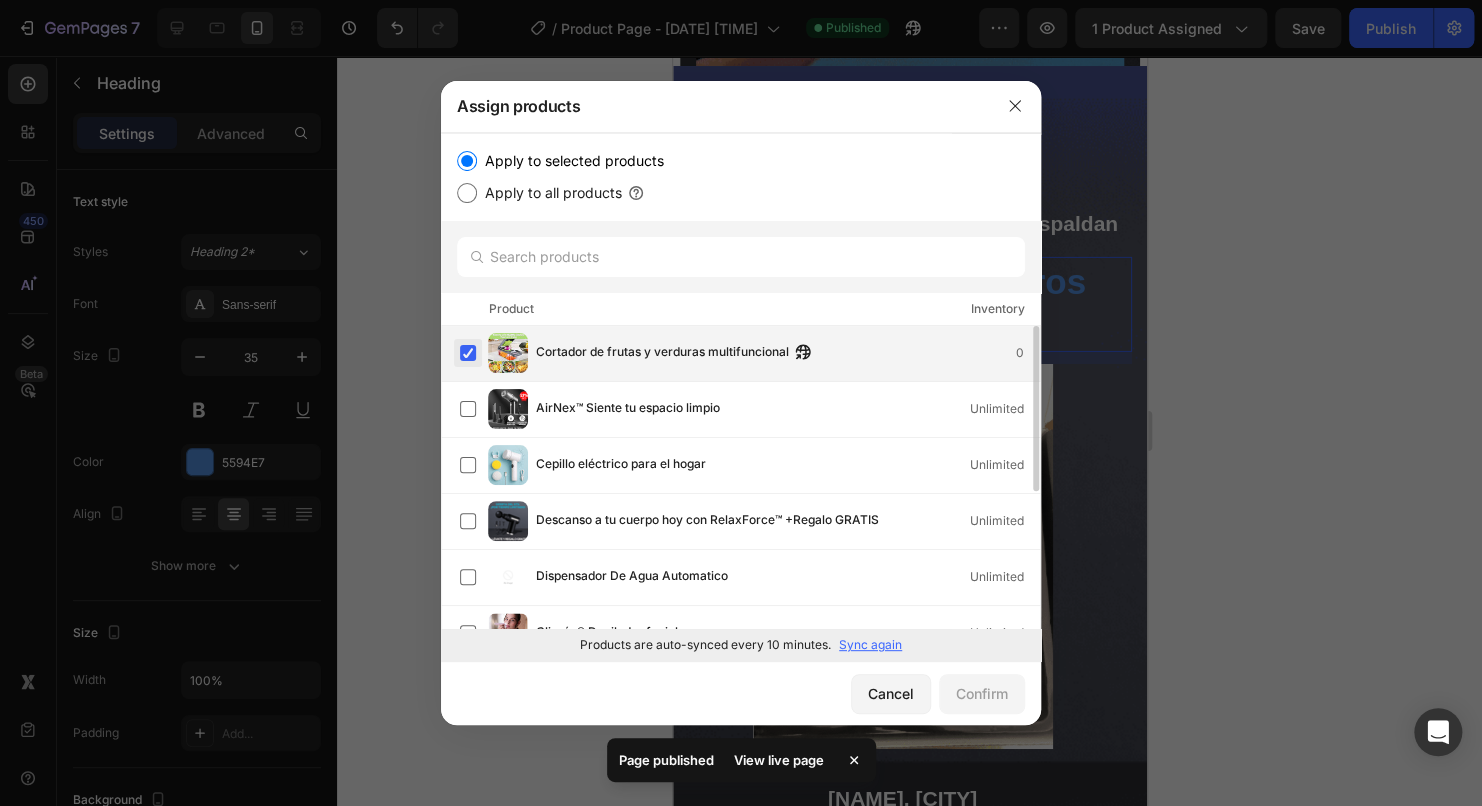 click at bounding box center (468, 353) 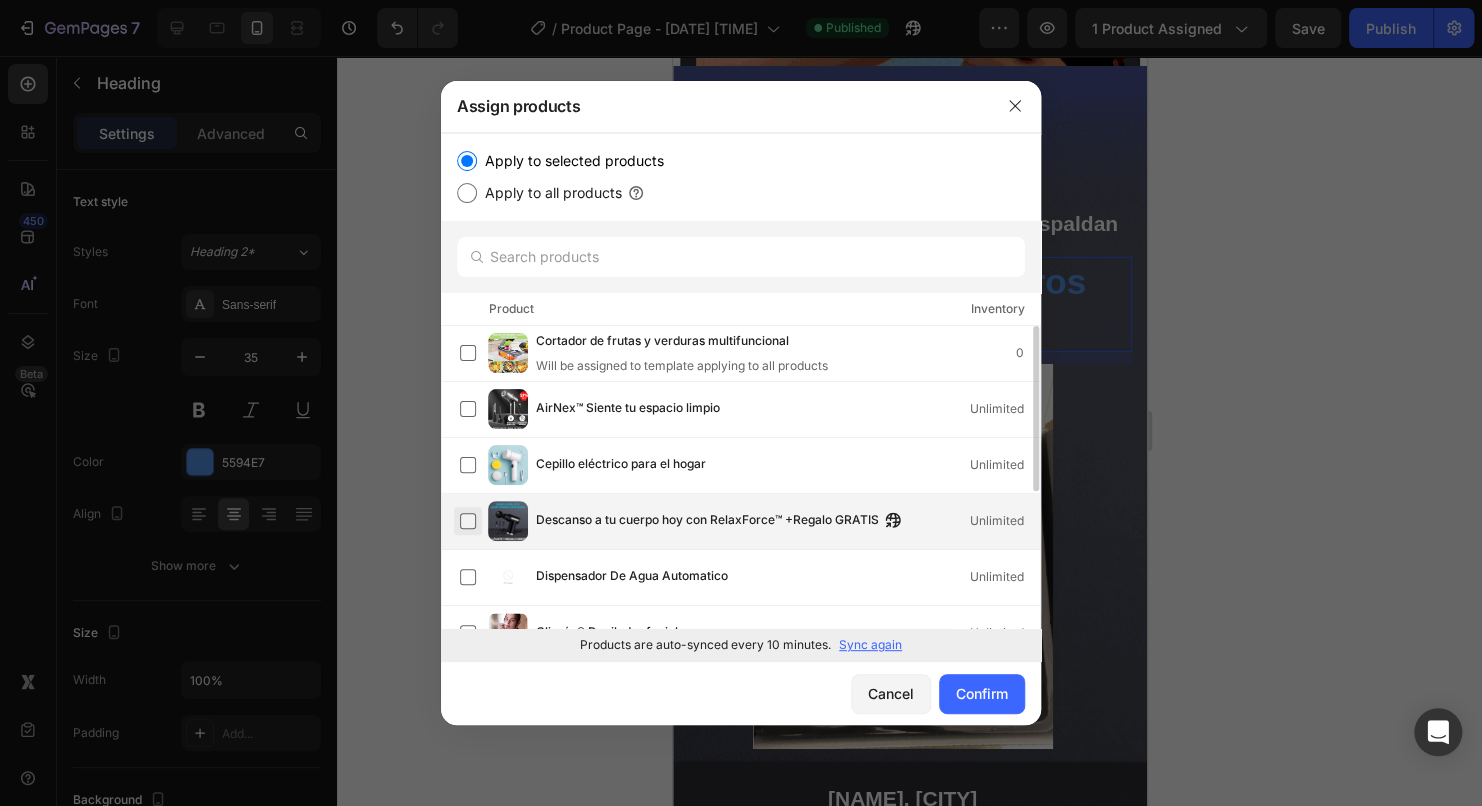 click at bounding box center (468, 521) 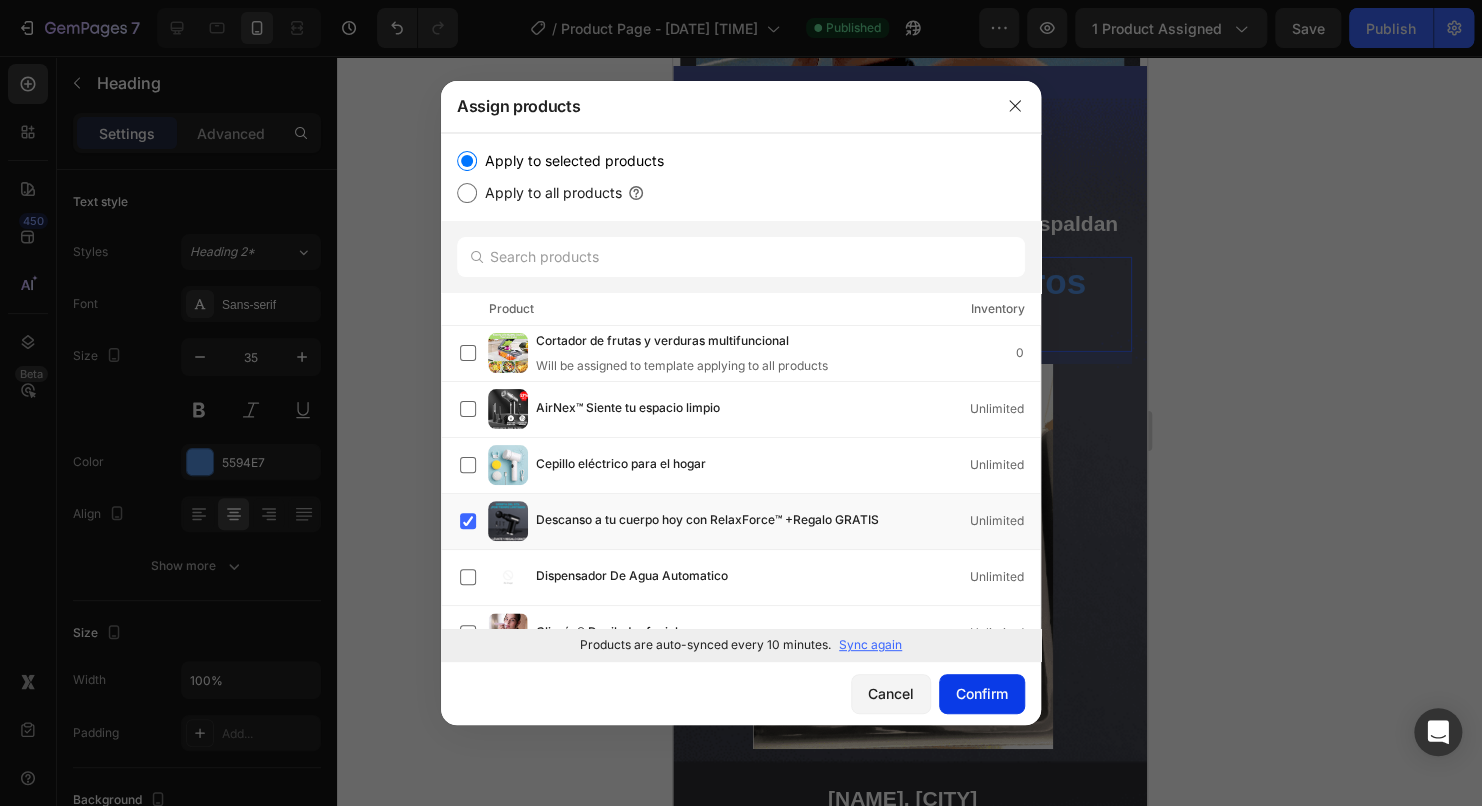 click on "Confirm" at bounding box center [982, 693] 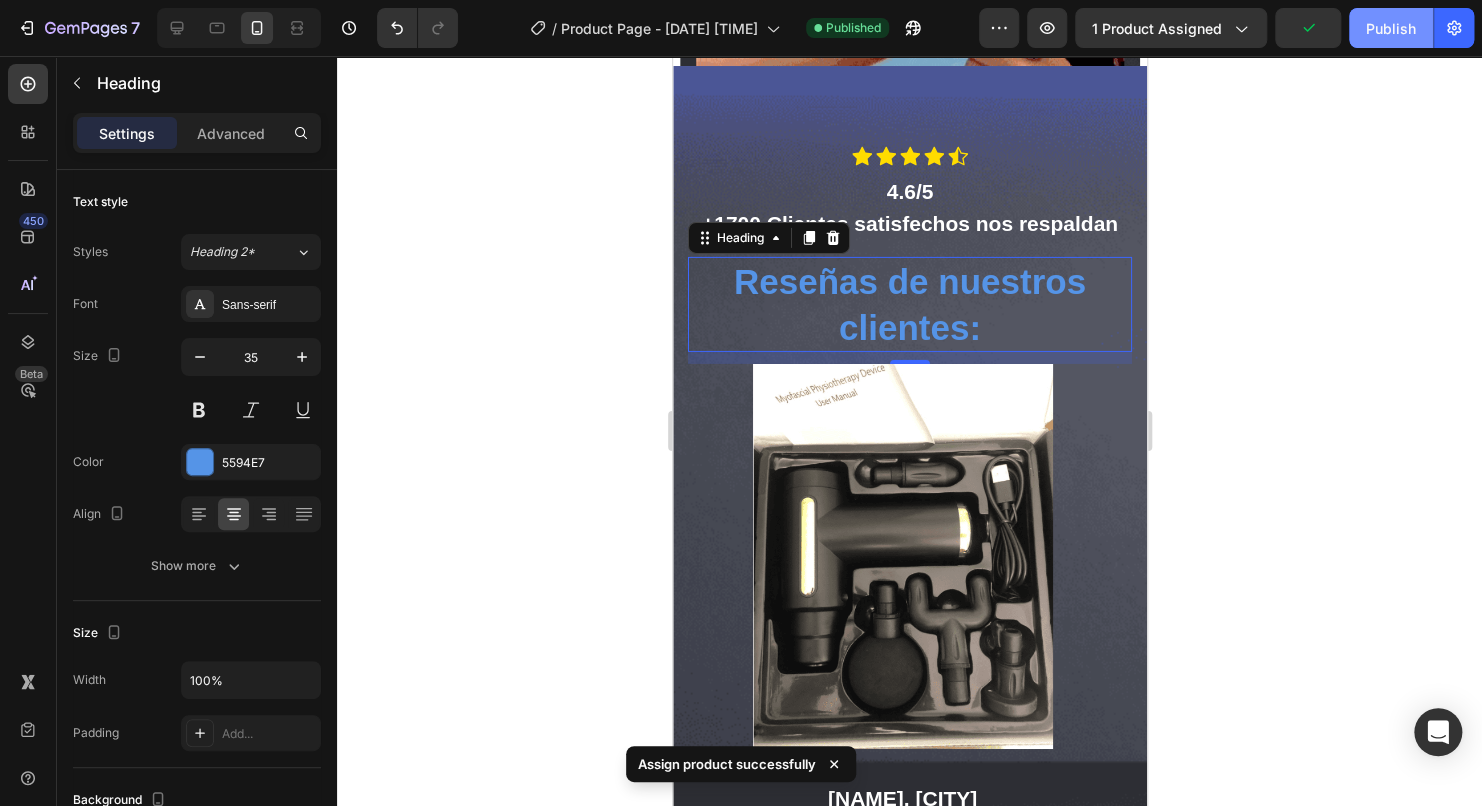 click on "Publish" 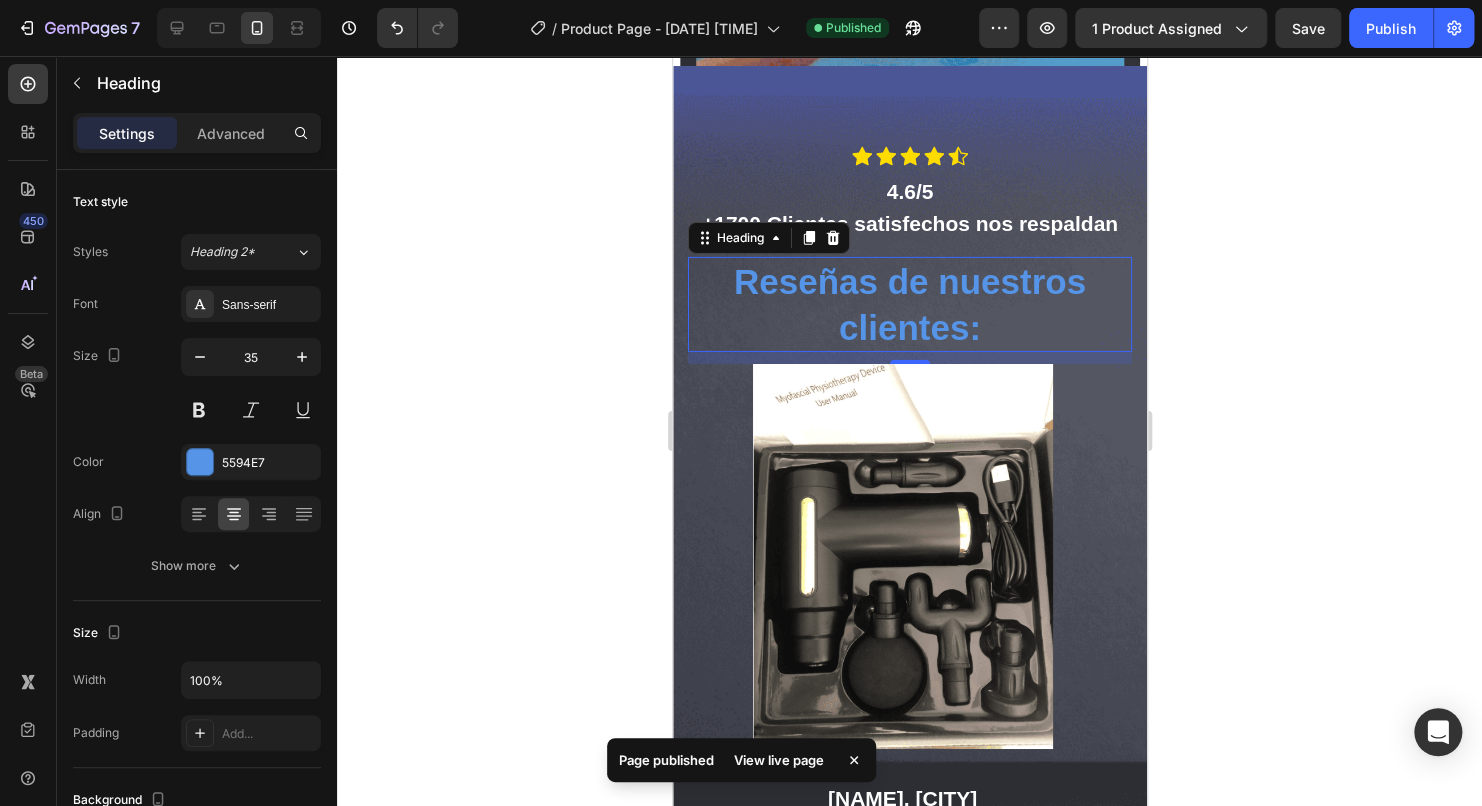click on "[NUMBER] / Product Page - [DATE] [TIME] Published Preview 1 product assigned Save Publish" 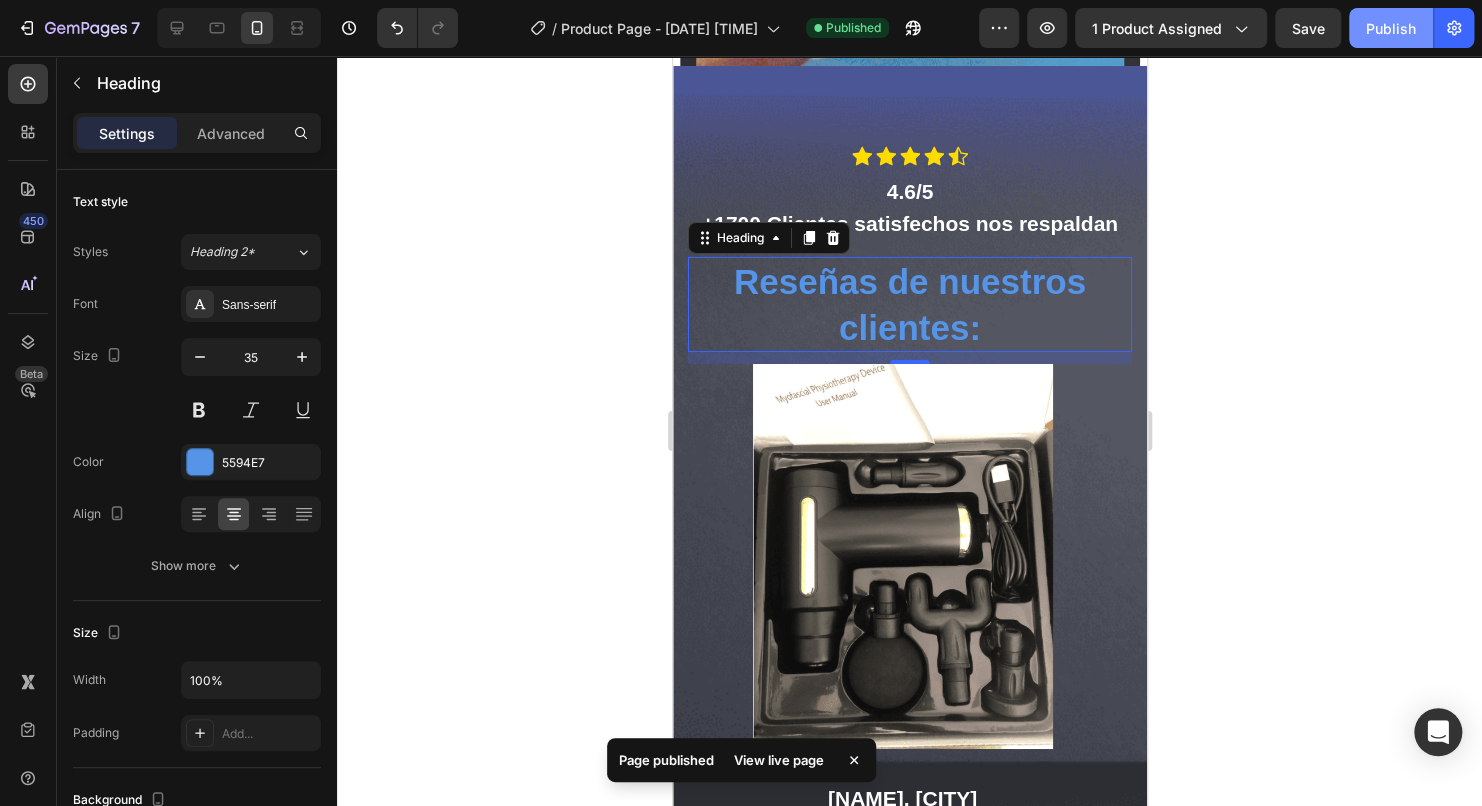 click on "Publish" at bounding box center [1391, 28] 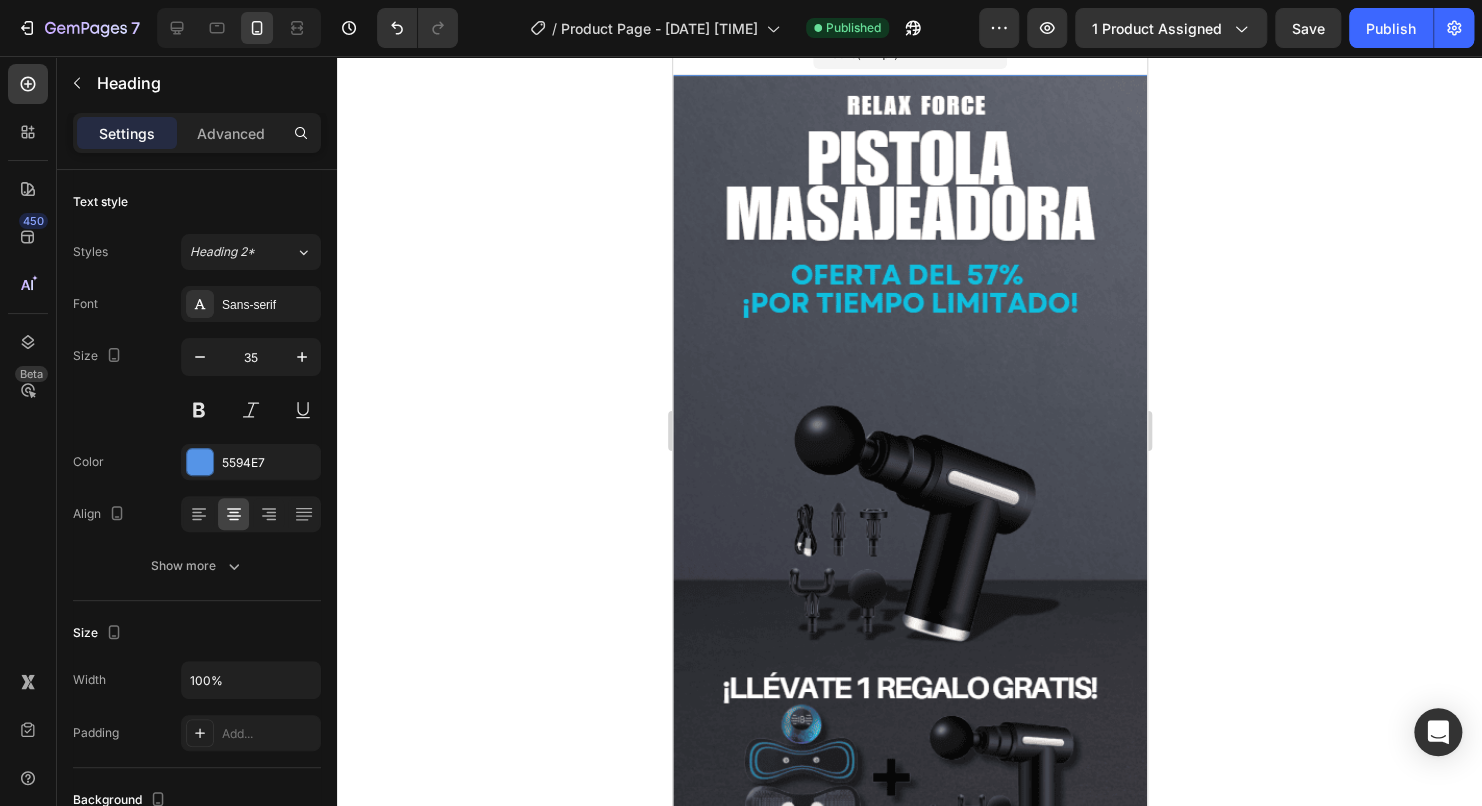 scroll, scrollTop: 0, scrollLeft: 0, axis: both 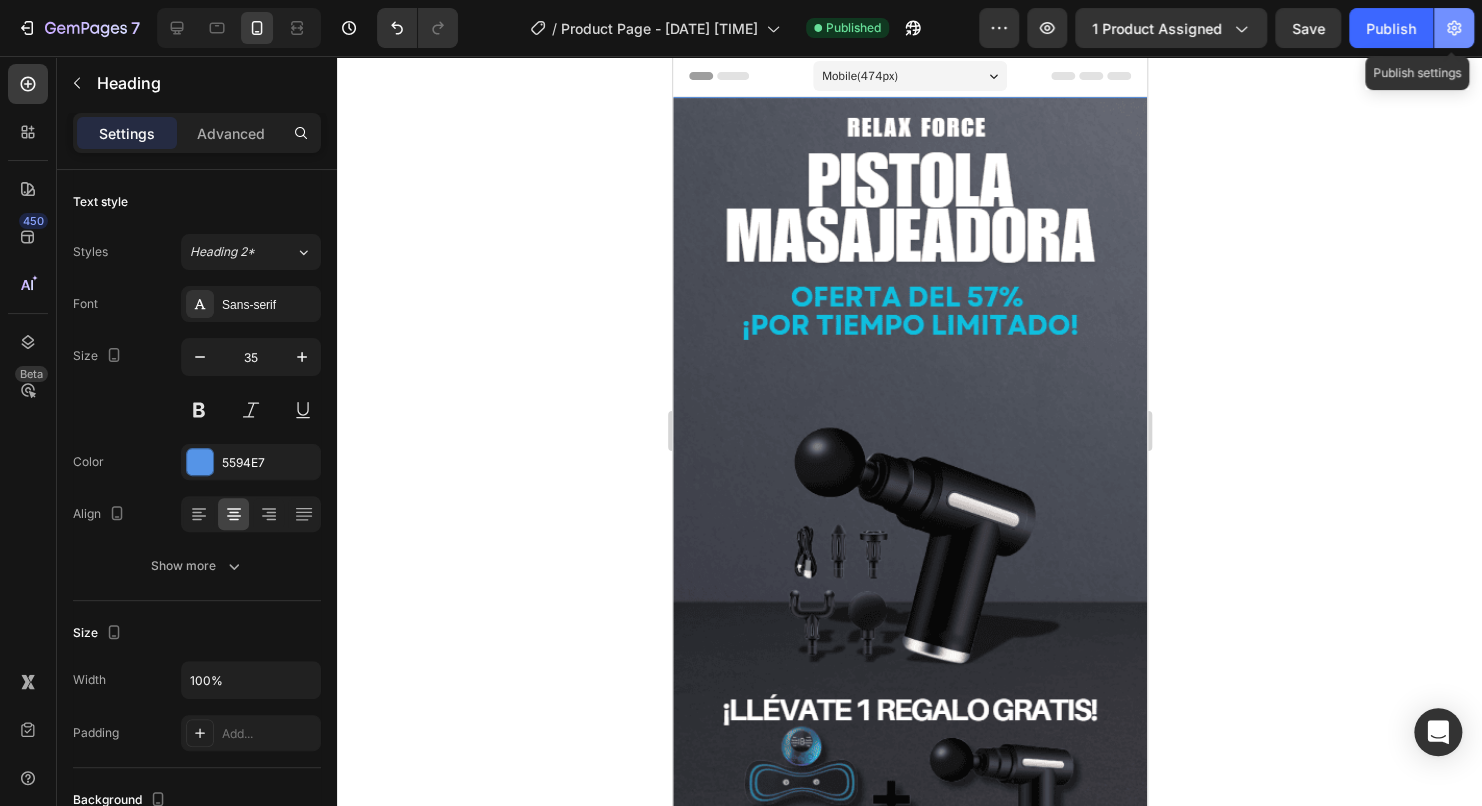 click 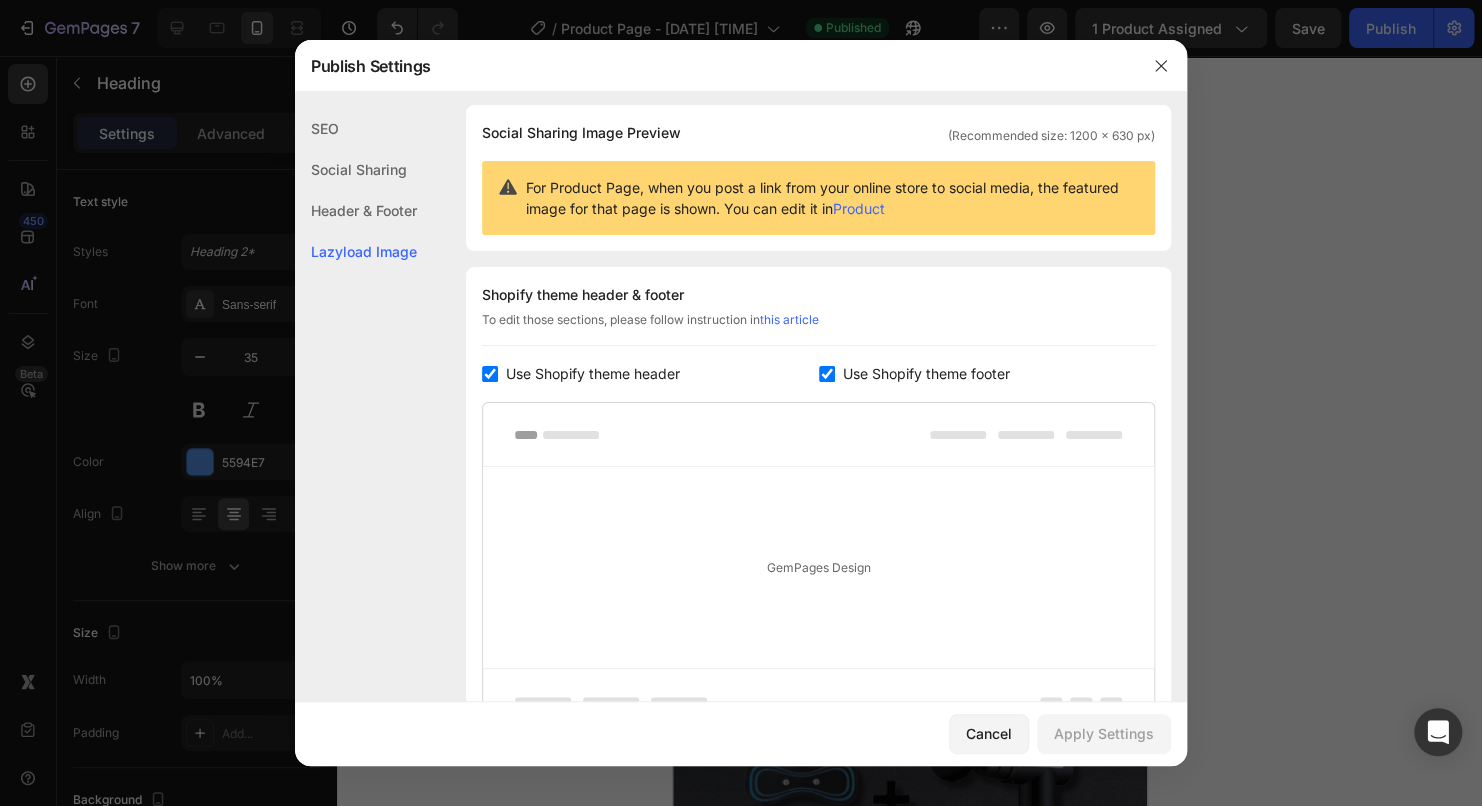scroll, scrollTop: 0, scrollLeft: 0, axis: both 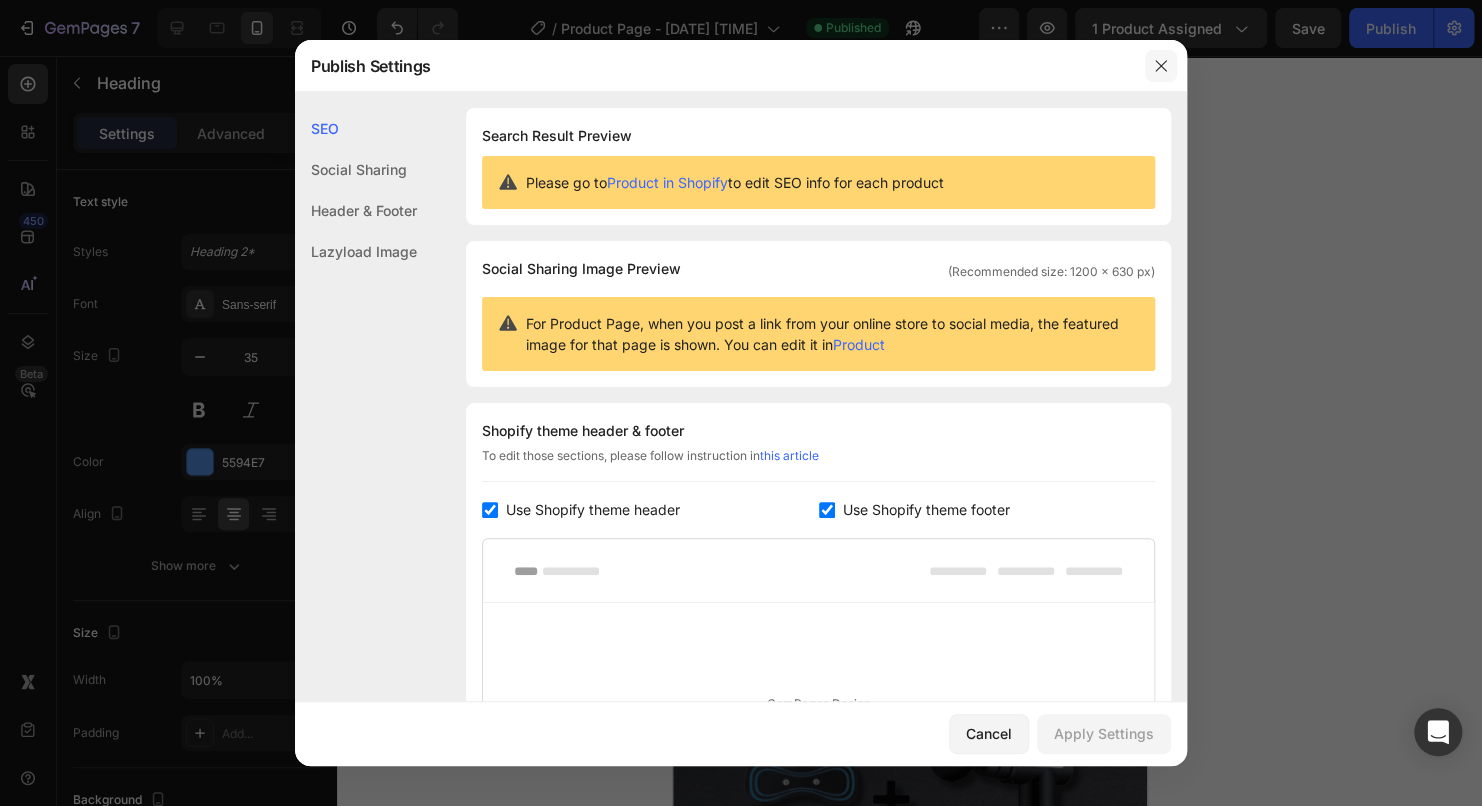 click at bounding box center (1161, 66) 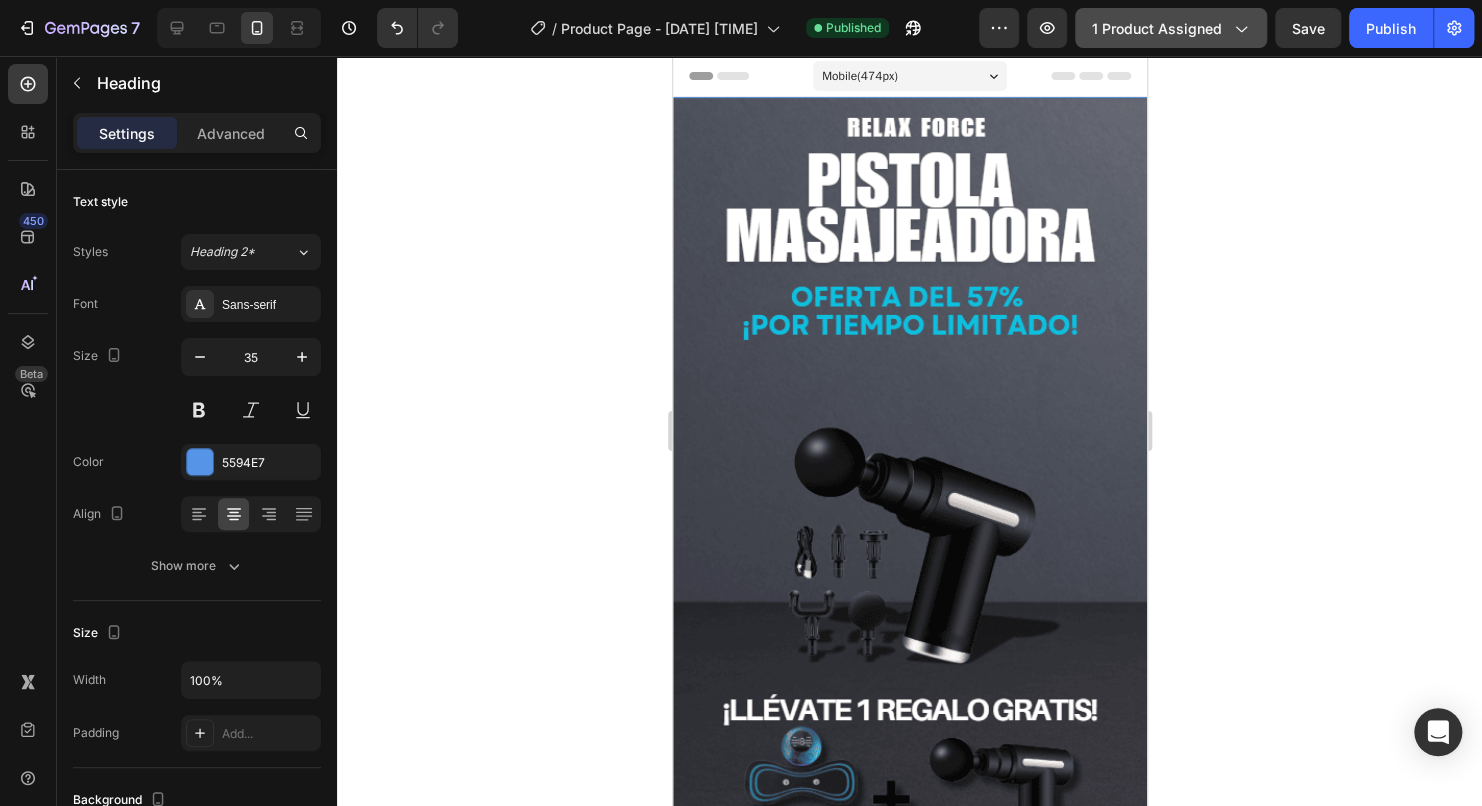 click 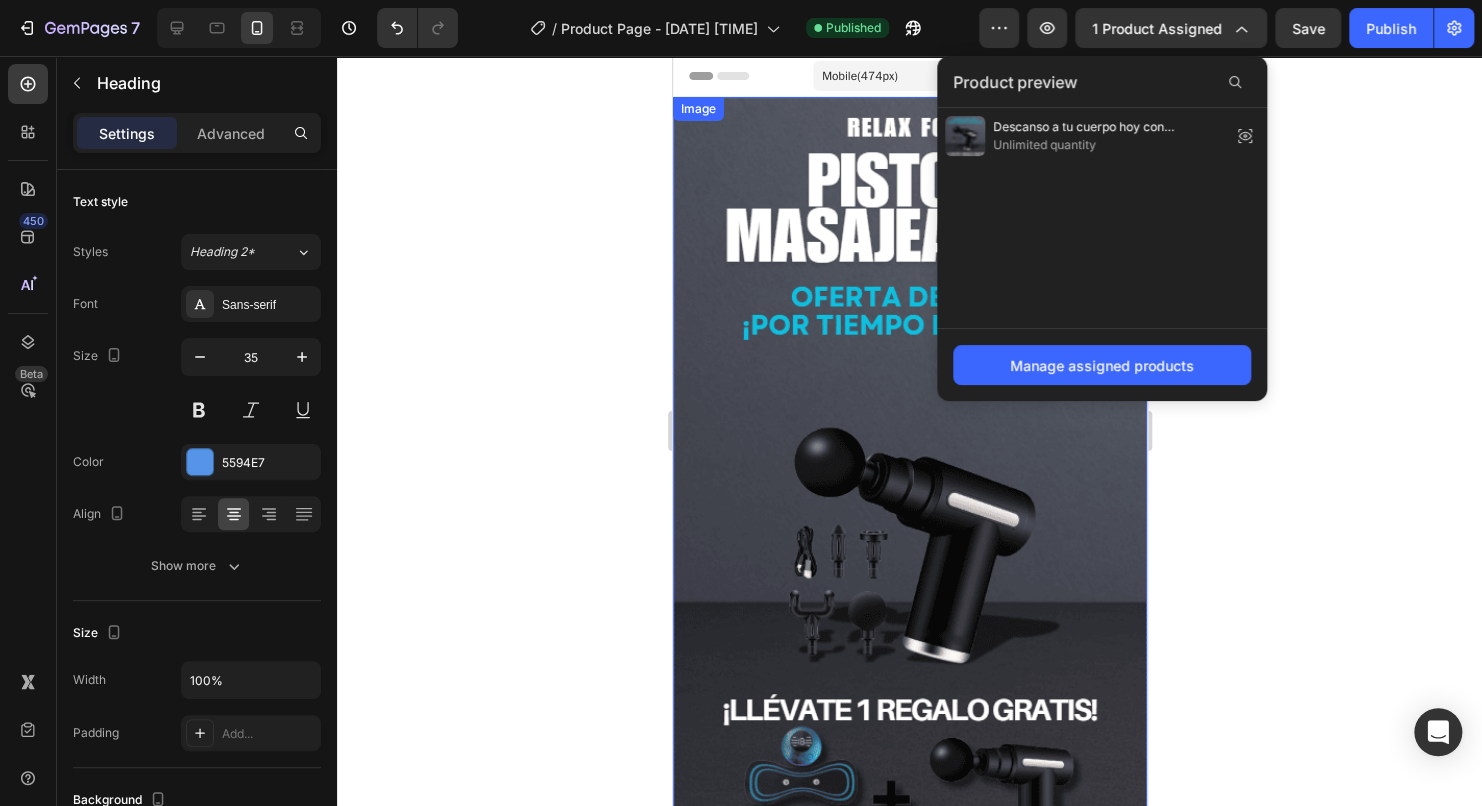 click 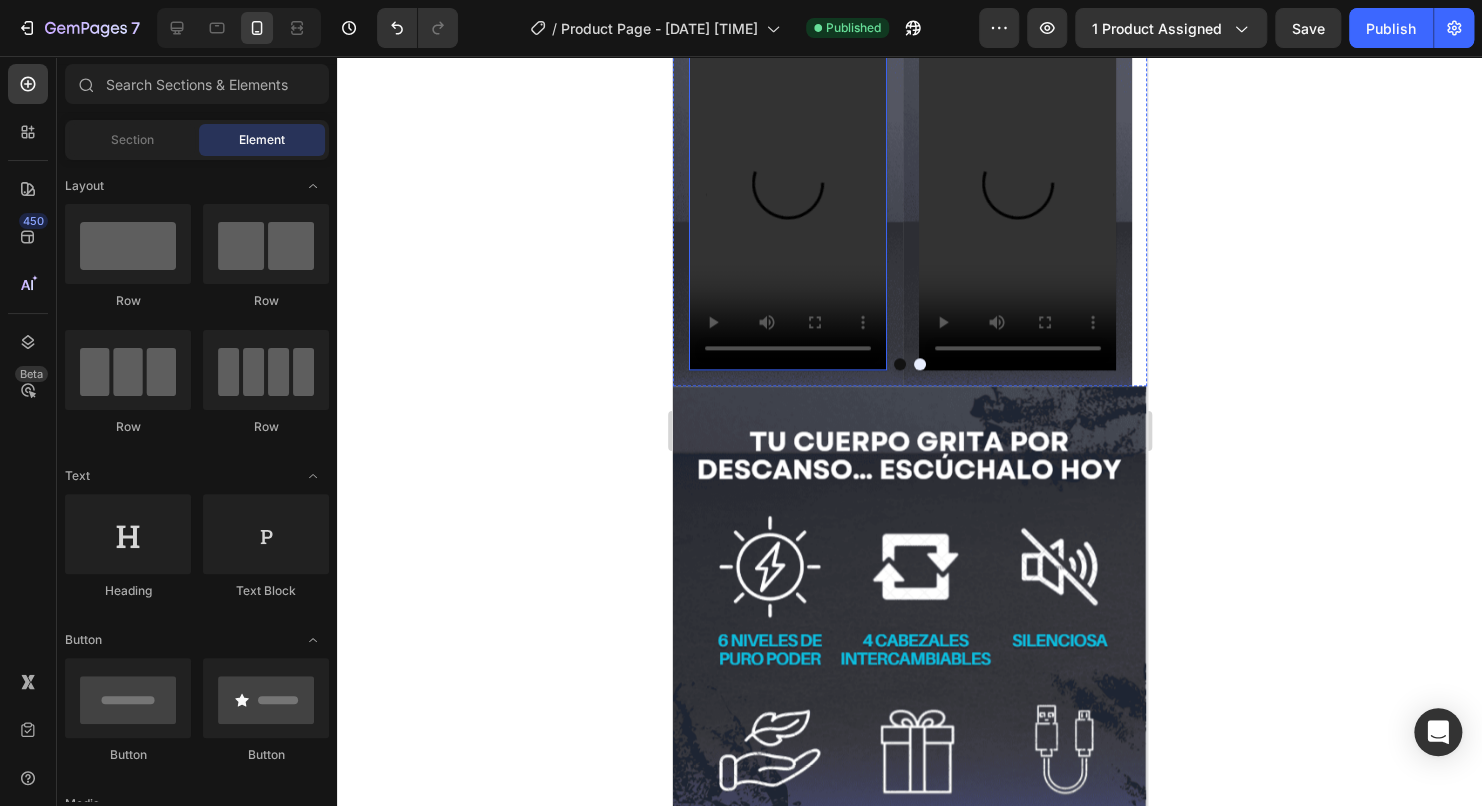 scroll, scrollTop: 1300, scrollLeft: 0, axis: vertical 